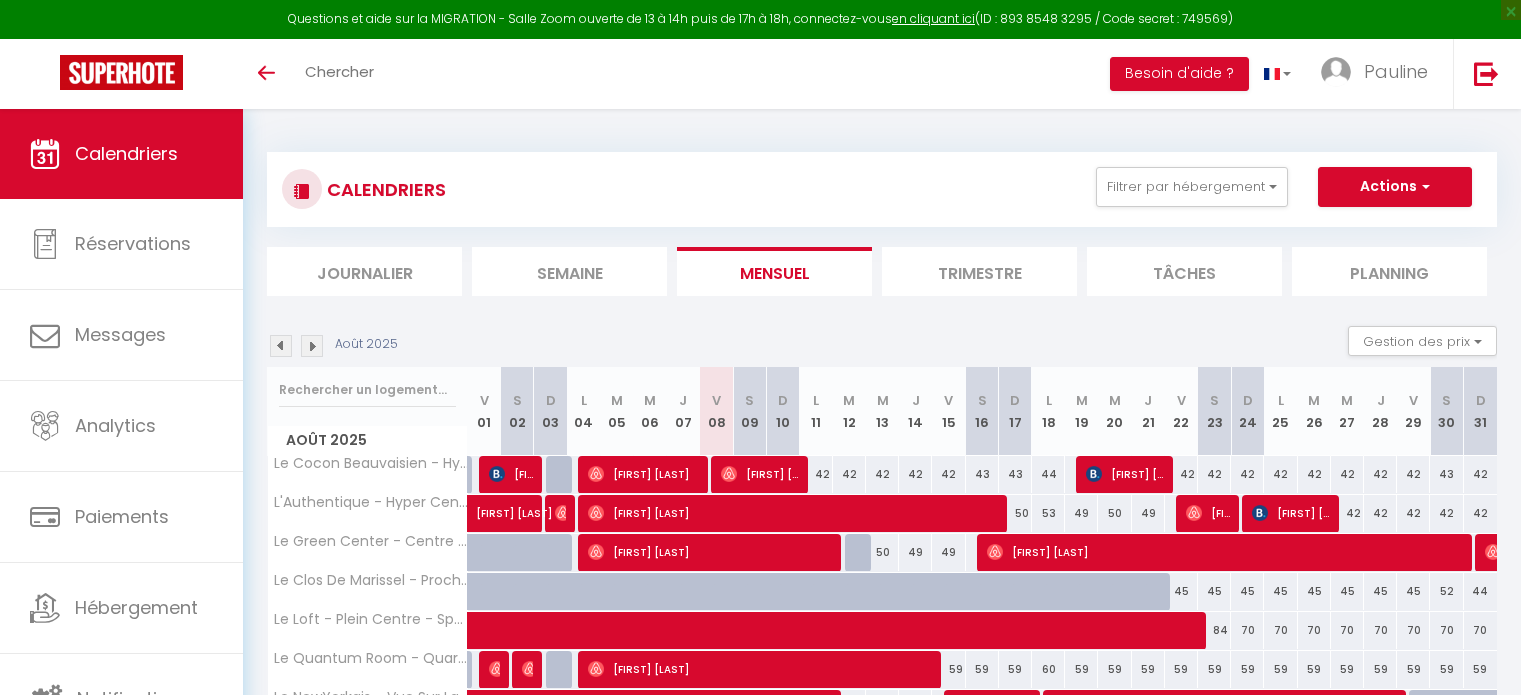 scroll, scrollTop: 0, scrollLeft: 0, axis: both 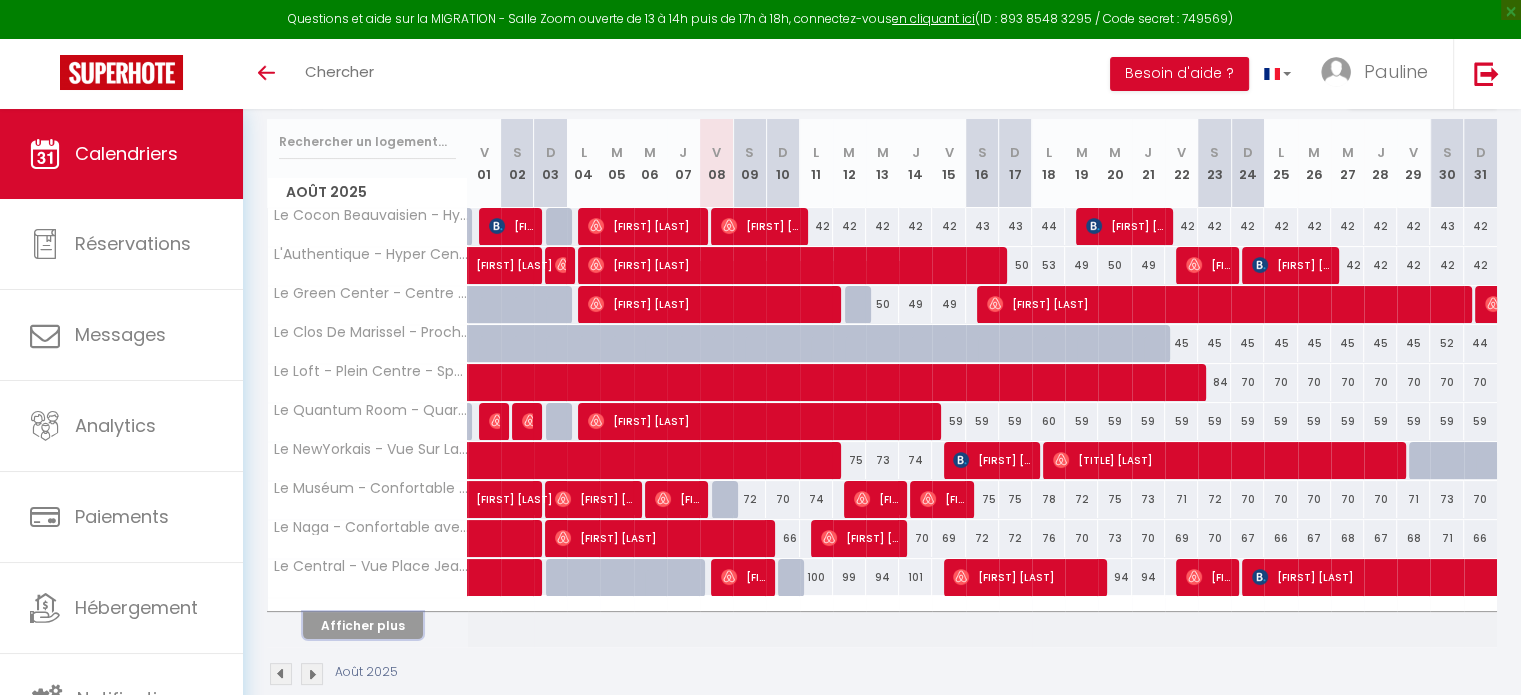 click on "Afficher plus" at bounding box center (363, 625) 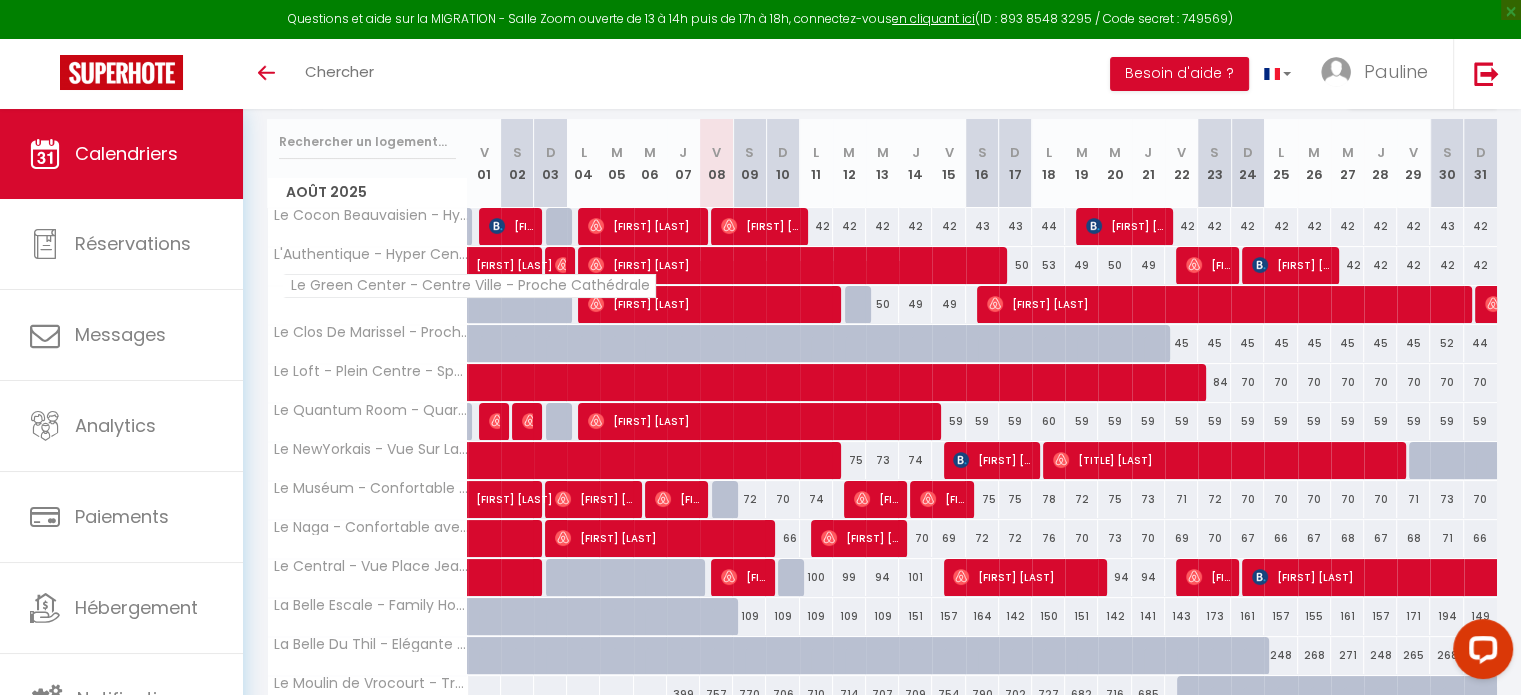 scroll, scrollTop: 0, scrollLeft: 0, axis: both 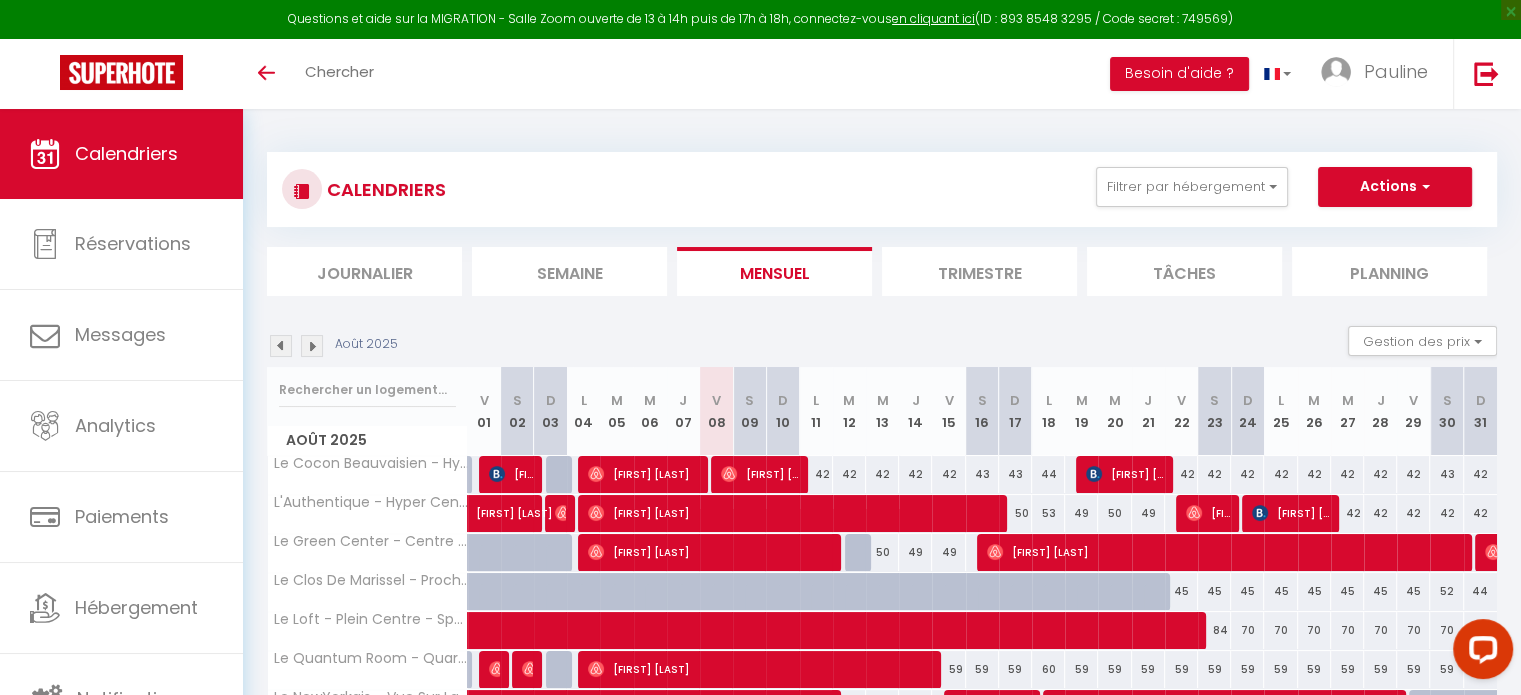 click at bounding box center (312, 346) 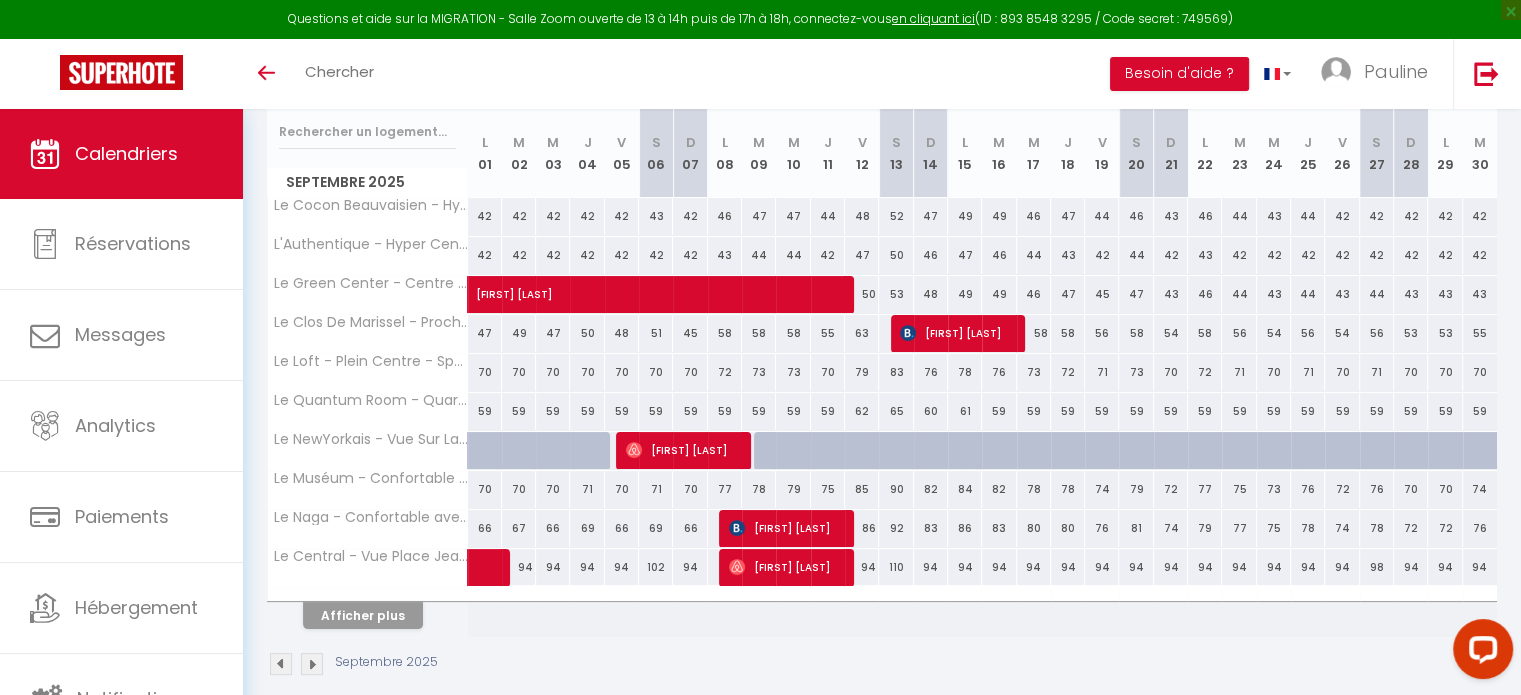 scroll, scrollTop: 259, scrollLeft: 0, axis: vertical 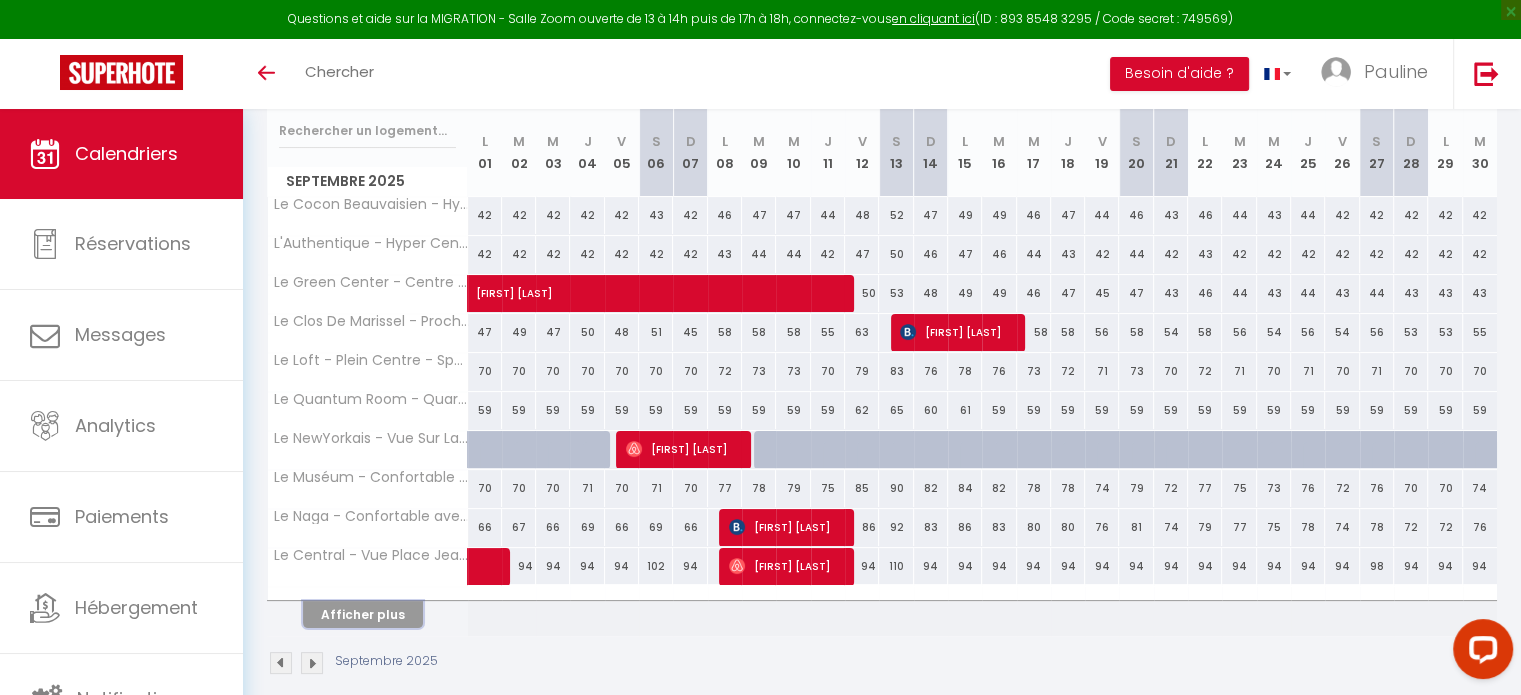 click on "Afficher plus" at bounding box center (363, 614) 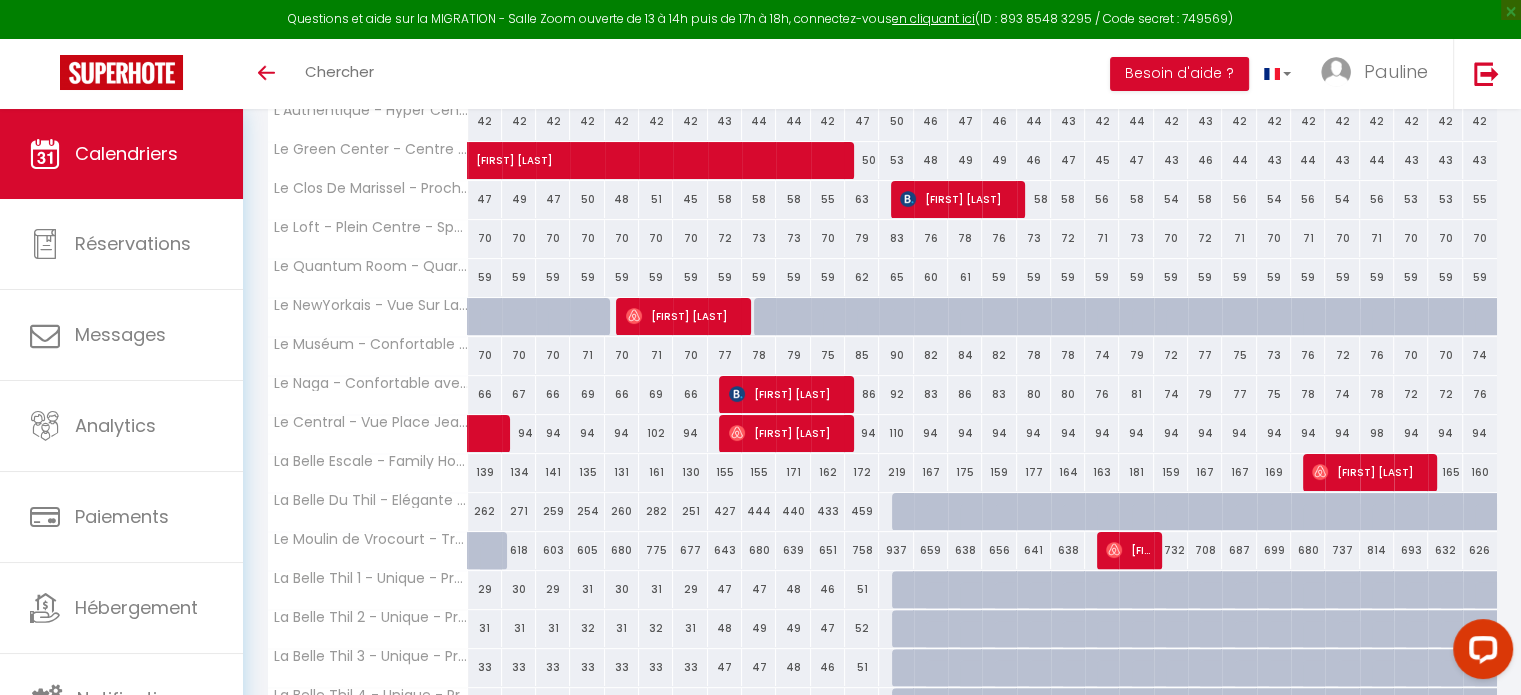 scroll, scrollTop: 395, scrollLeft: 0, axis: vertical 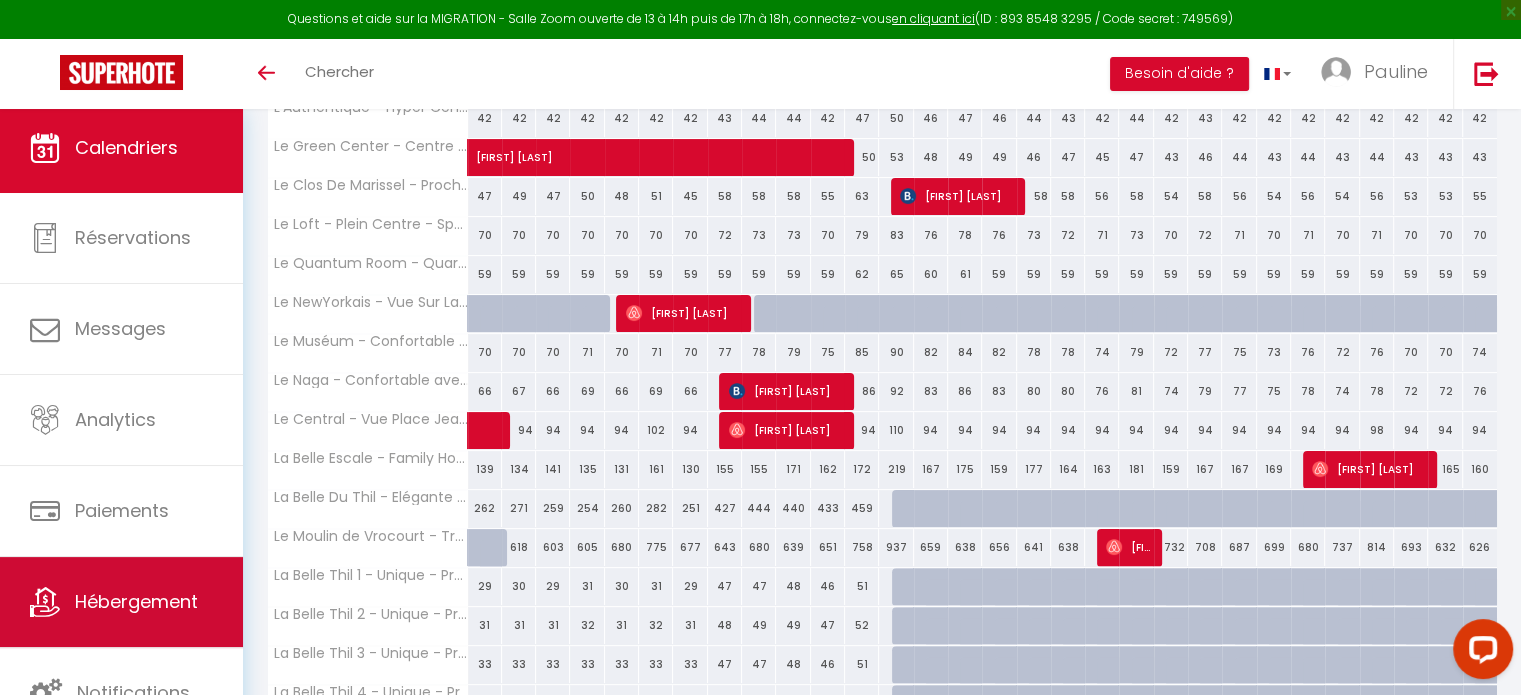 click on "Hébergement" at bounding box center [136, 601] 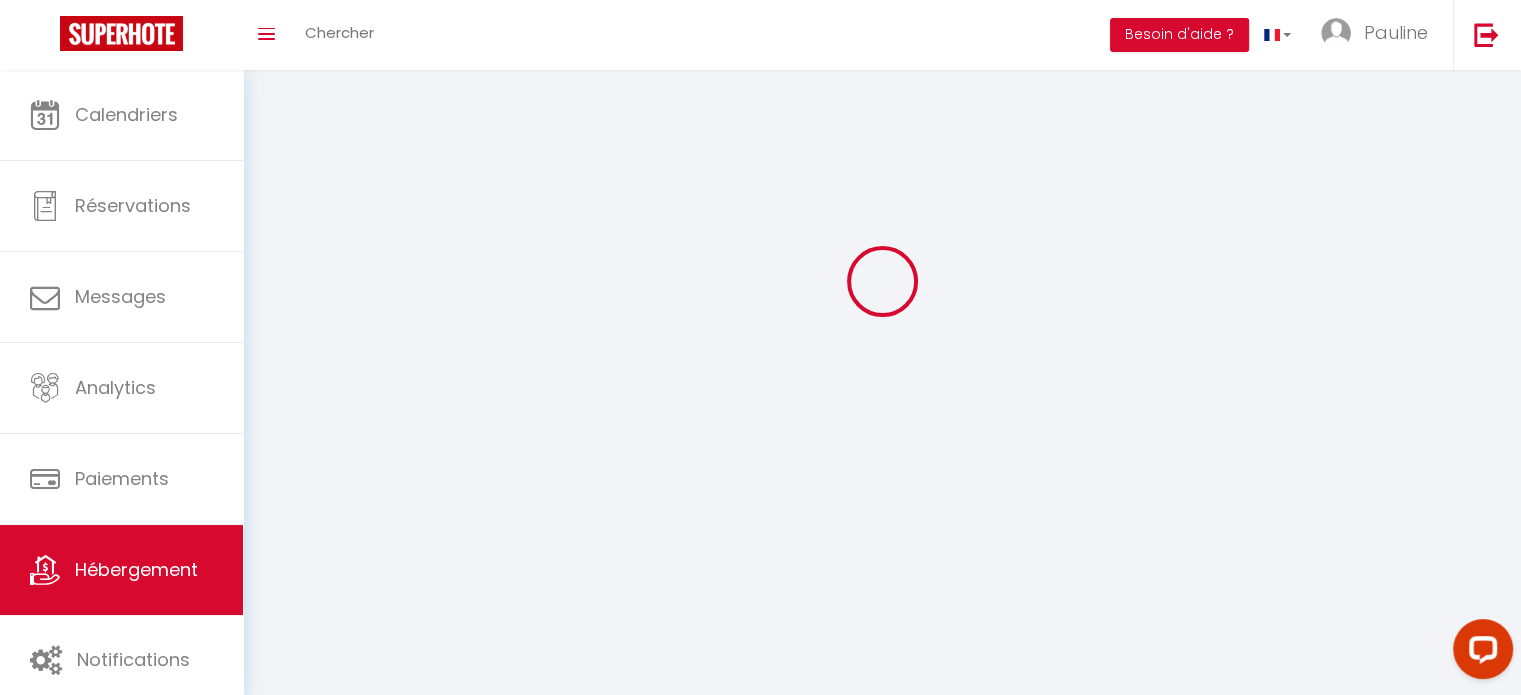 scroll, scrollTop: 0, scrollLeft: 0, axis: both 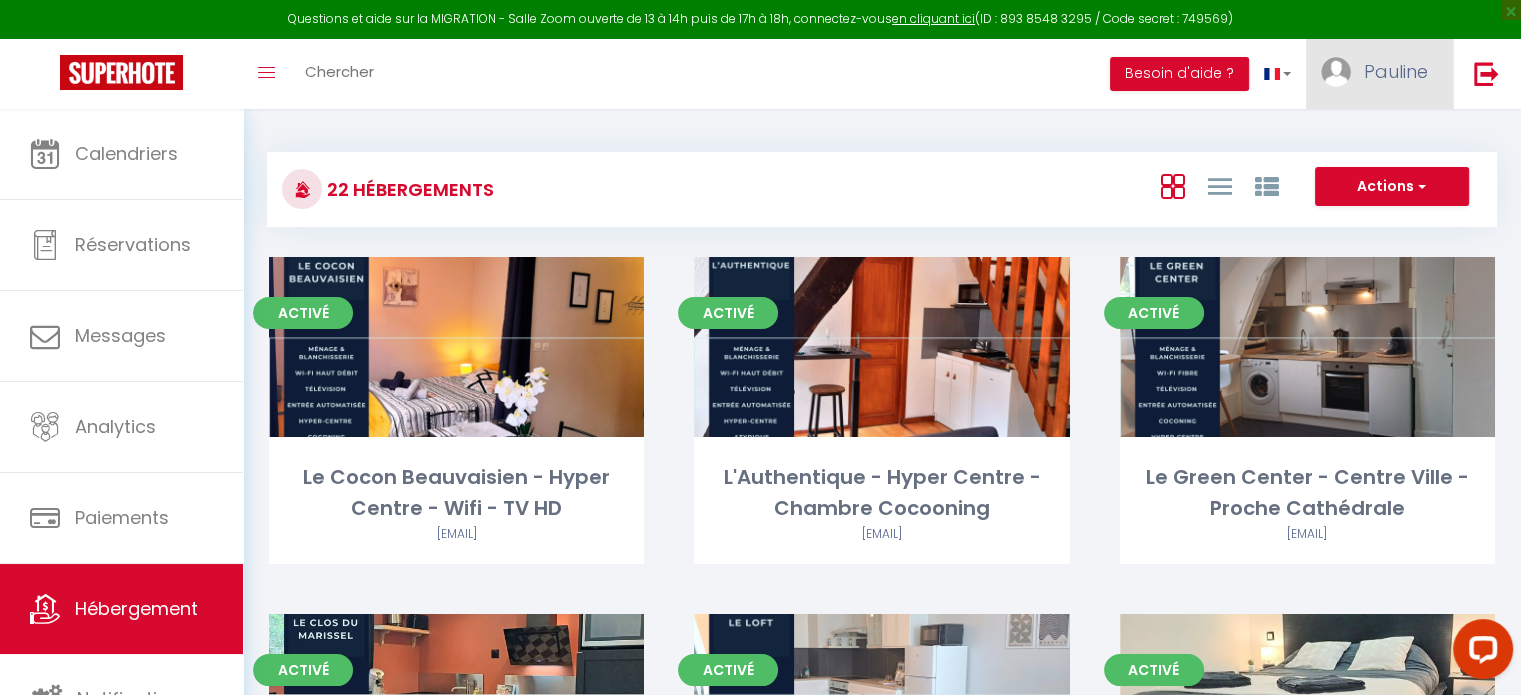 click on "Pauline" at bounding box center (1396, 71) 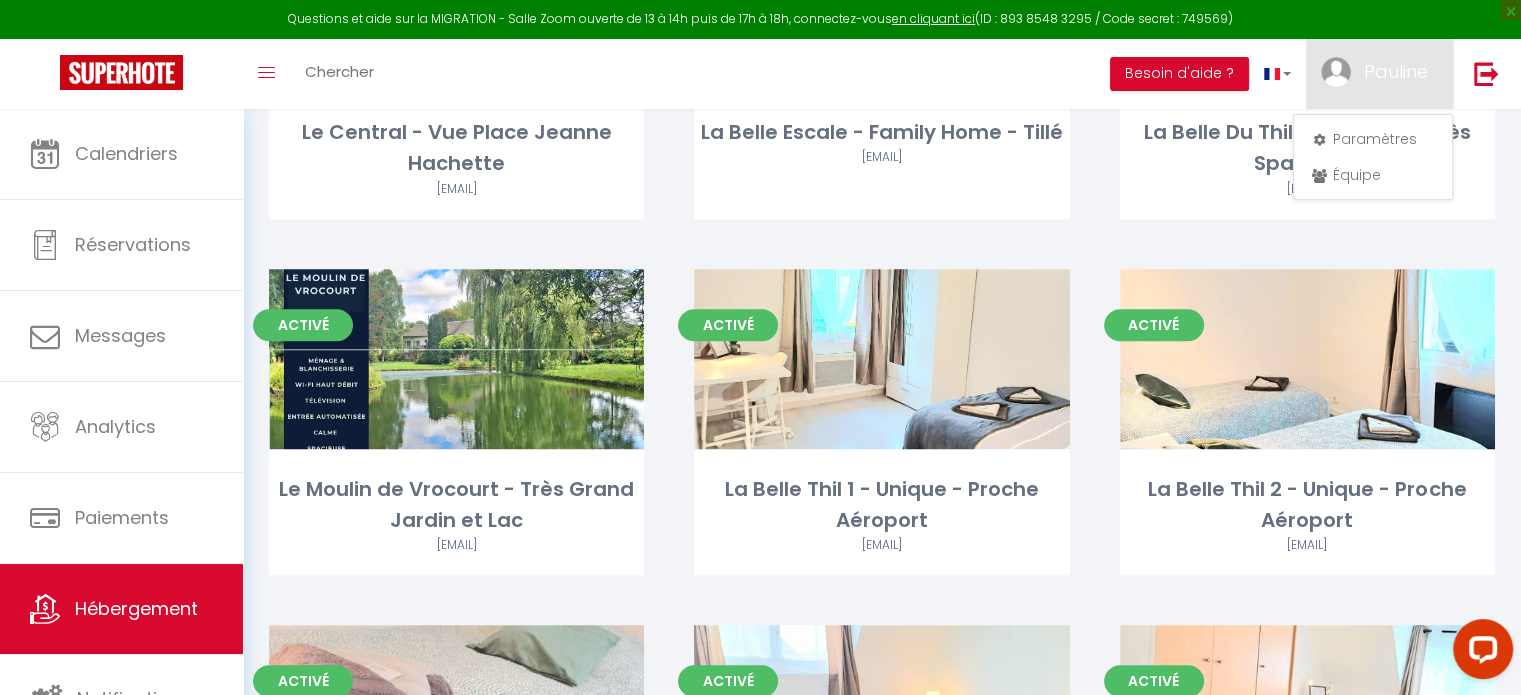 scroll, scrollTop: 1416, scrollLeft: 0, axis: vertical 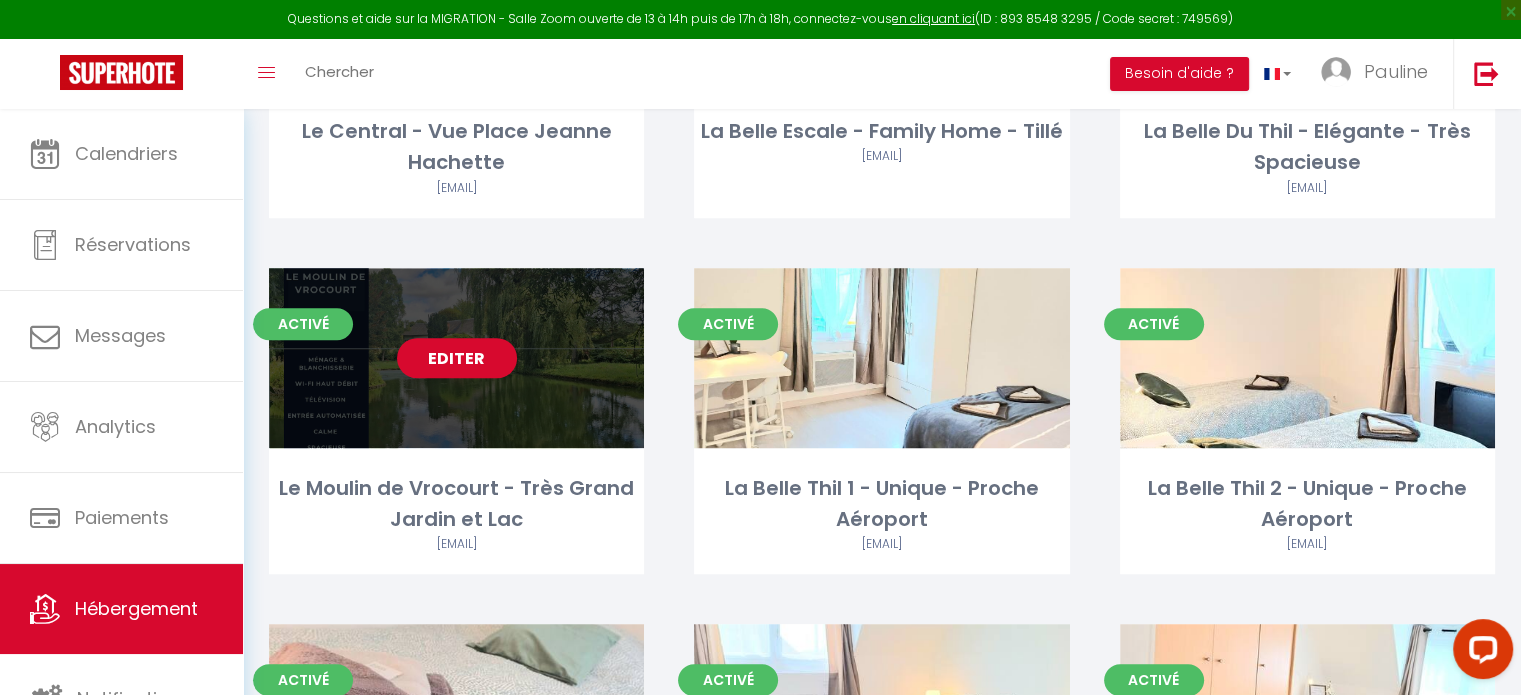 click on "Editer" at bounding box center (457, 358) 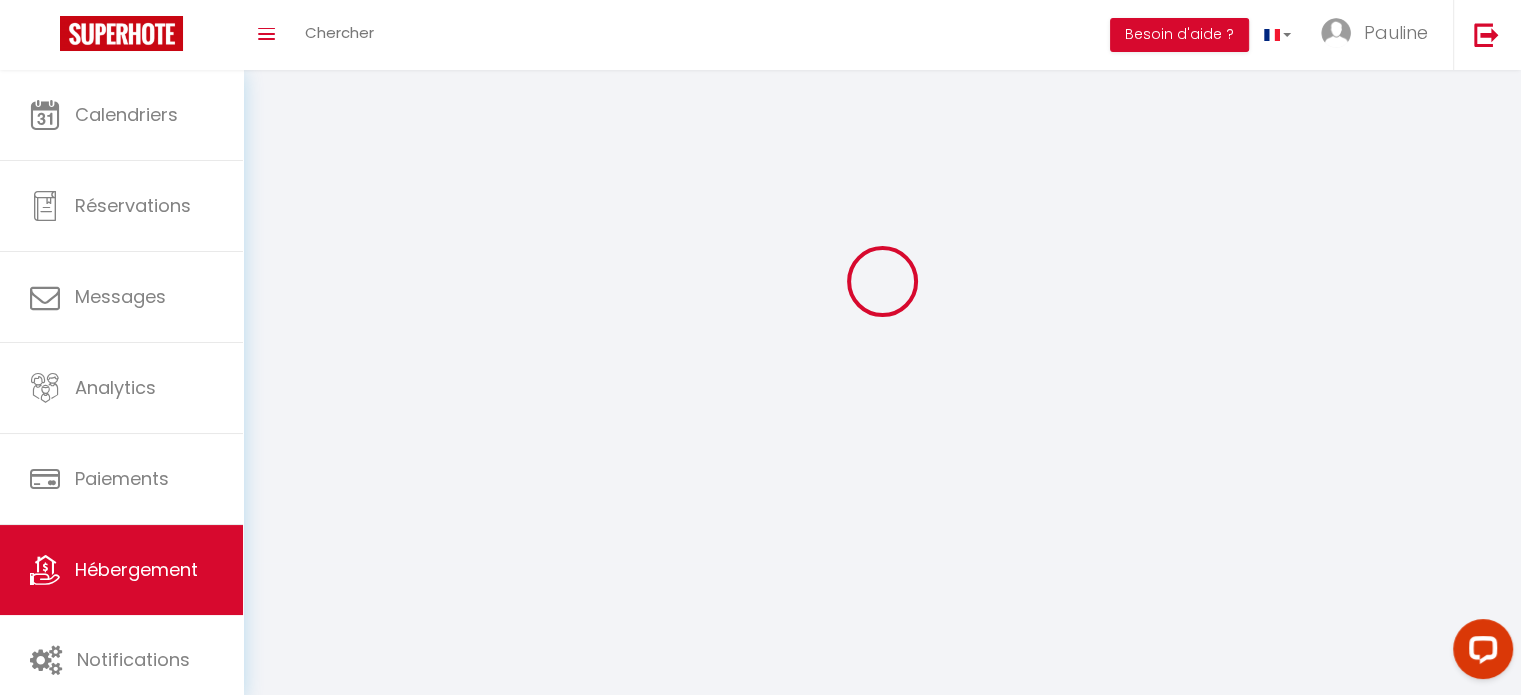 scroll, scrollTop: 0, scrollLeft: 0, axis: both 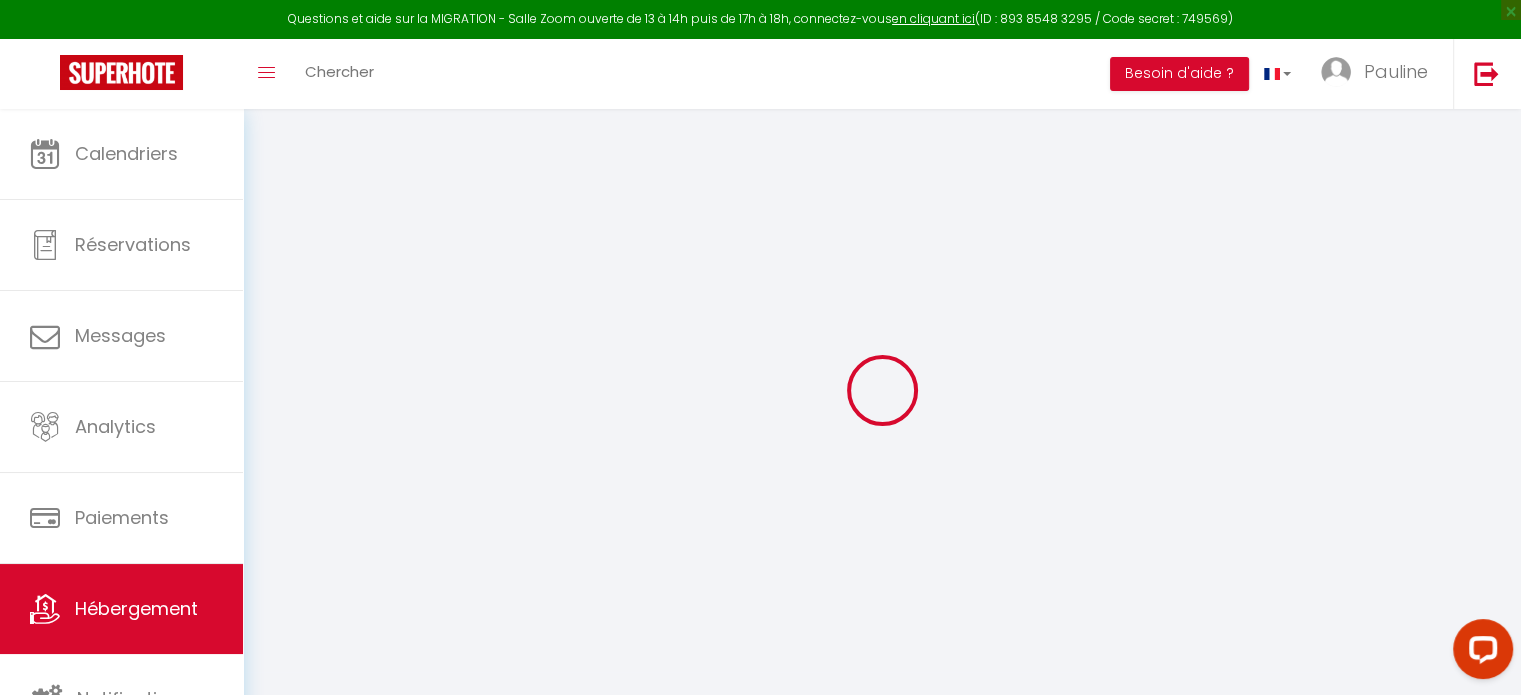select on "+ 12 %" 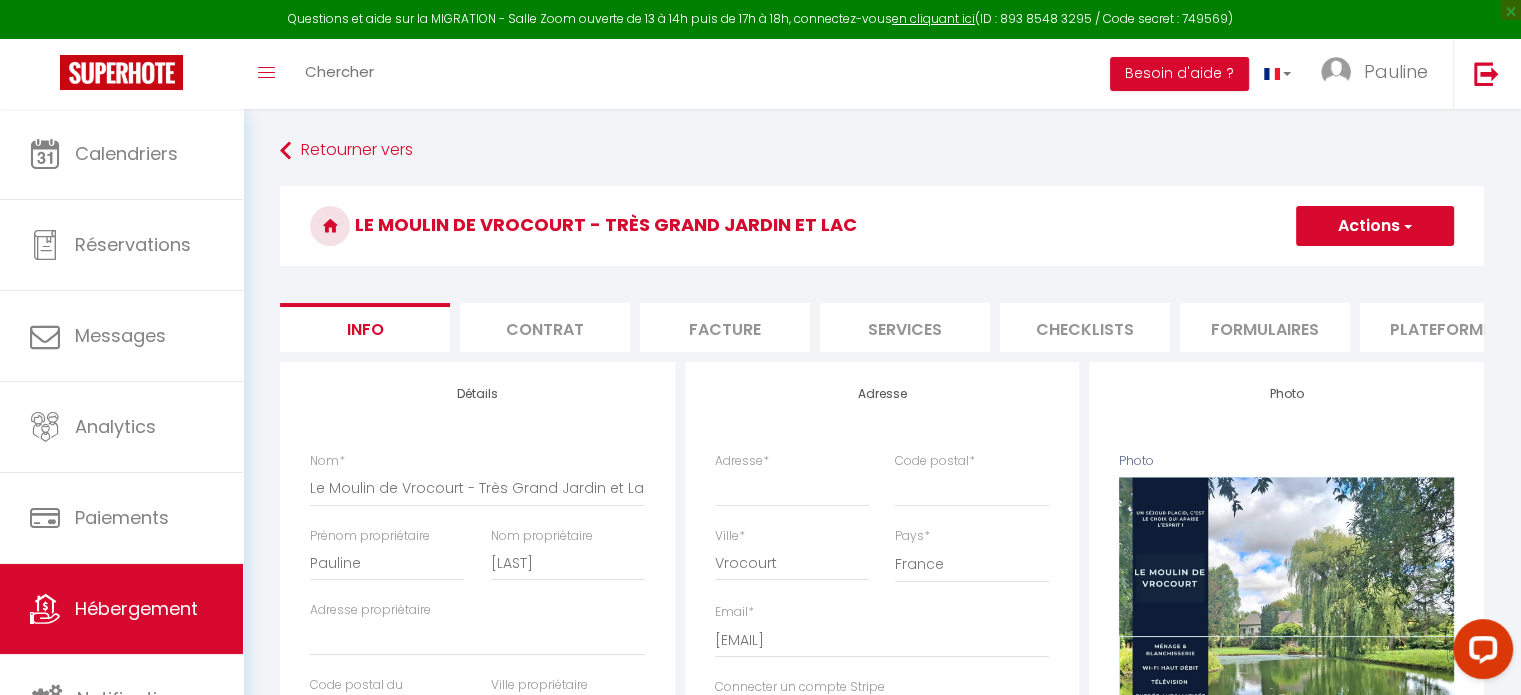 click on "Plateformes" at bounding box center (1445, 327) 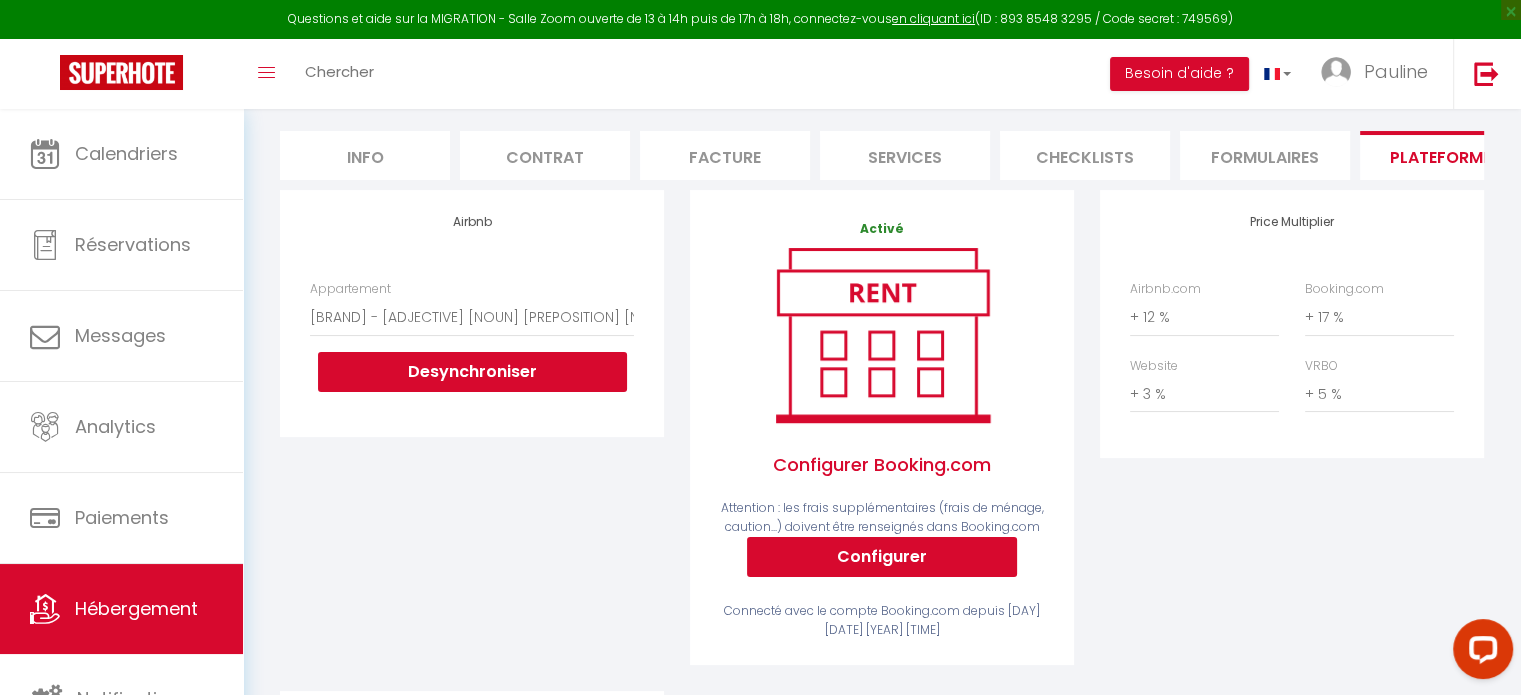scroll, scrollTop: 172, scrollLeft: 0, axis: vertical 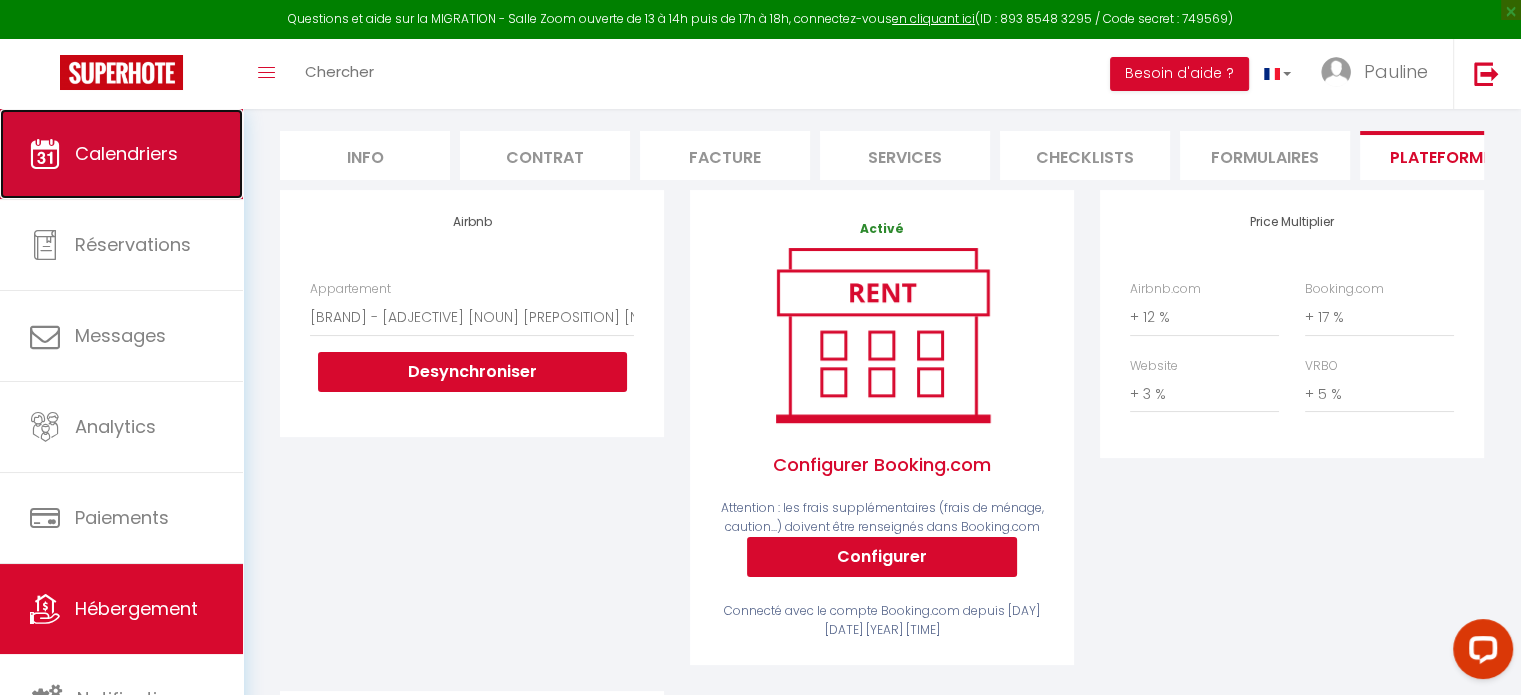 click on "Calendriers" at bounding box center [126, 153] 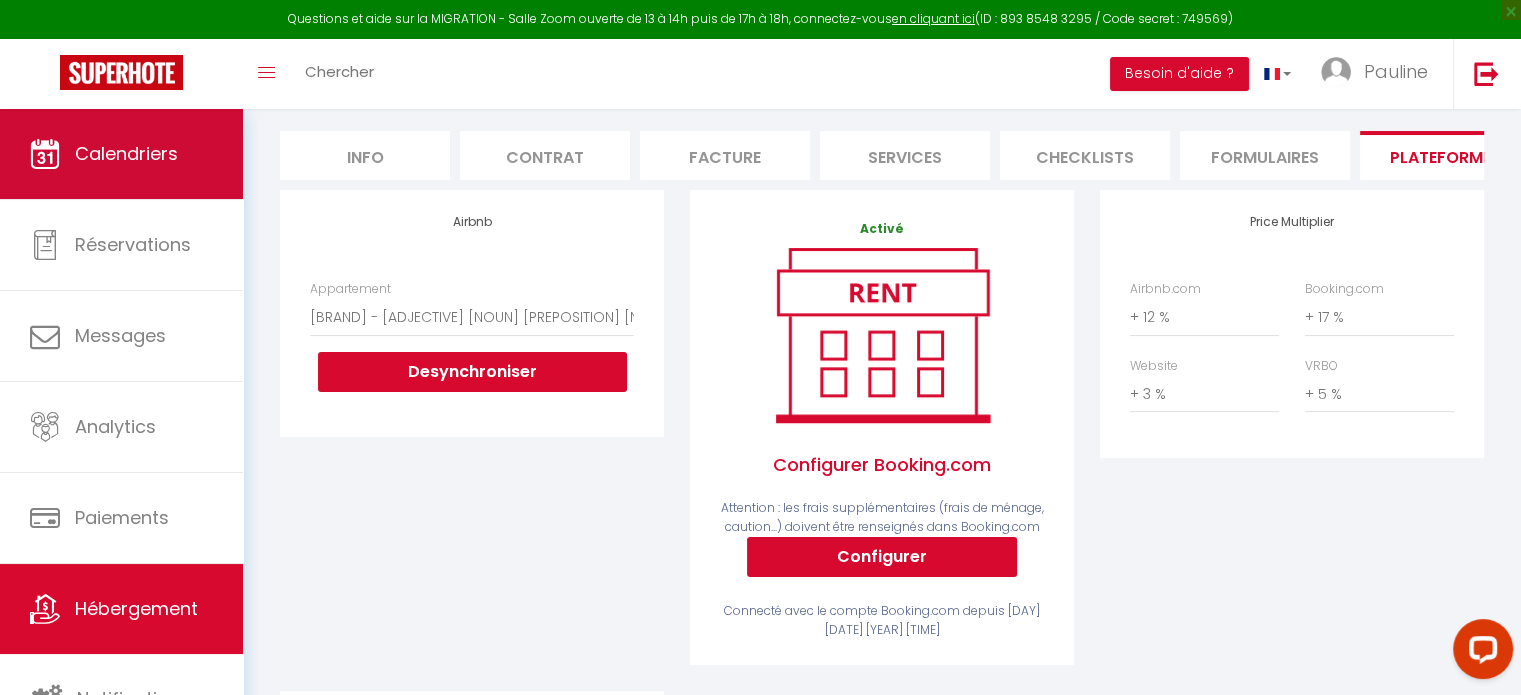 scroll, scrollTop: 0, scrollLeft: 0, axis: both 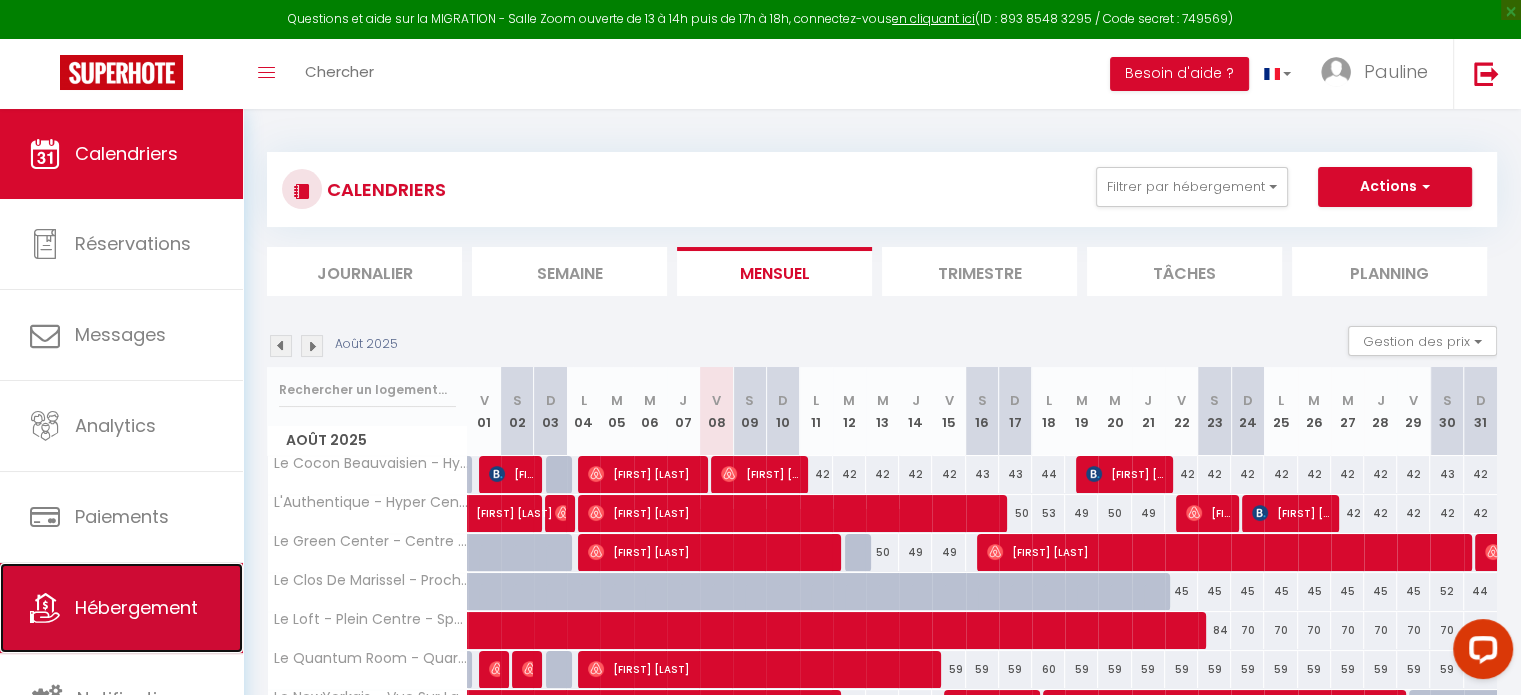 click on "Hébergement" at bounding box center [136, 607] 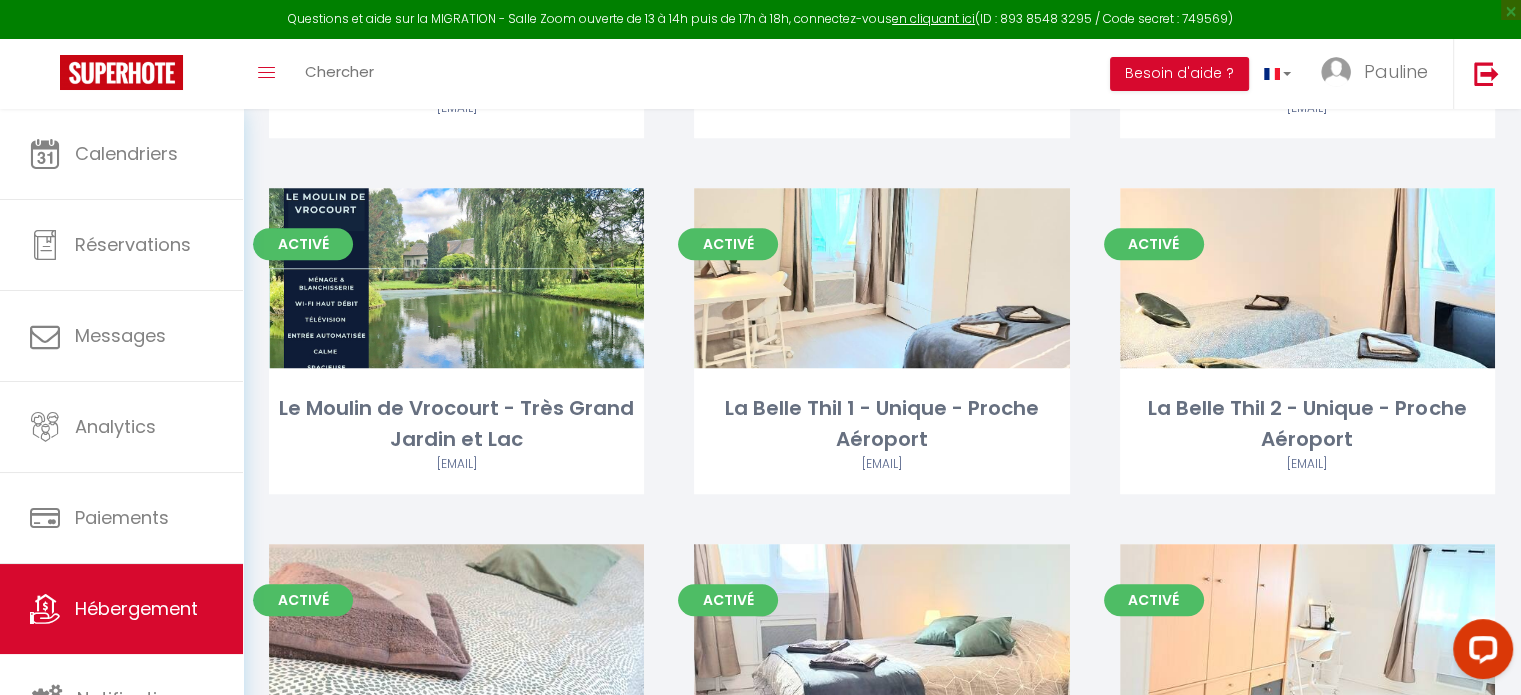 scroll, scrollTop: 1496, scrollLeft: 0, axis: vertical 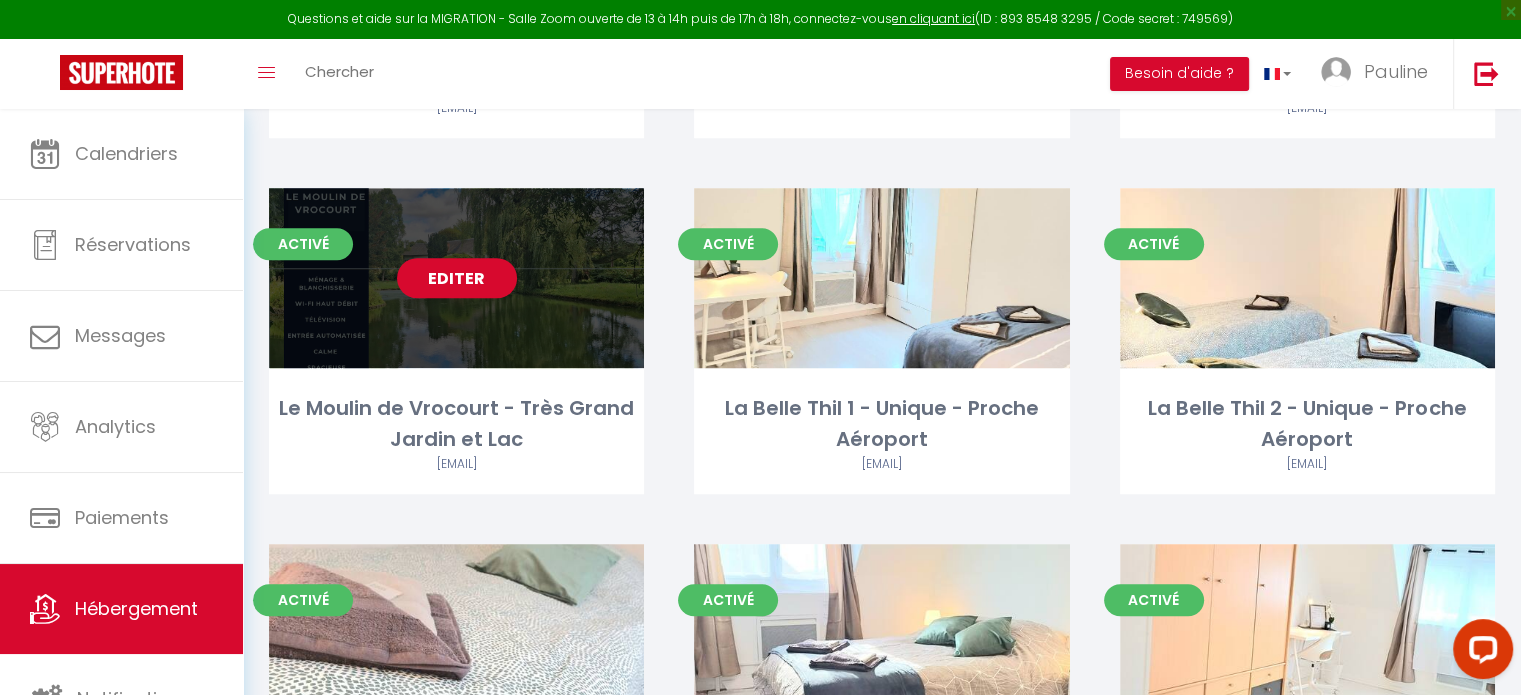 click on "Editer" at bounding box center (457, 278) 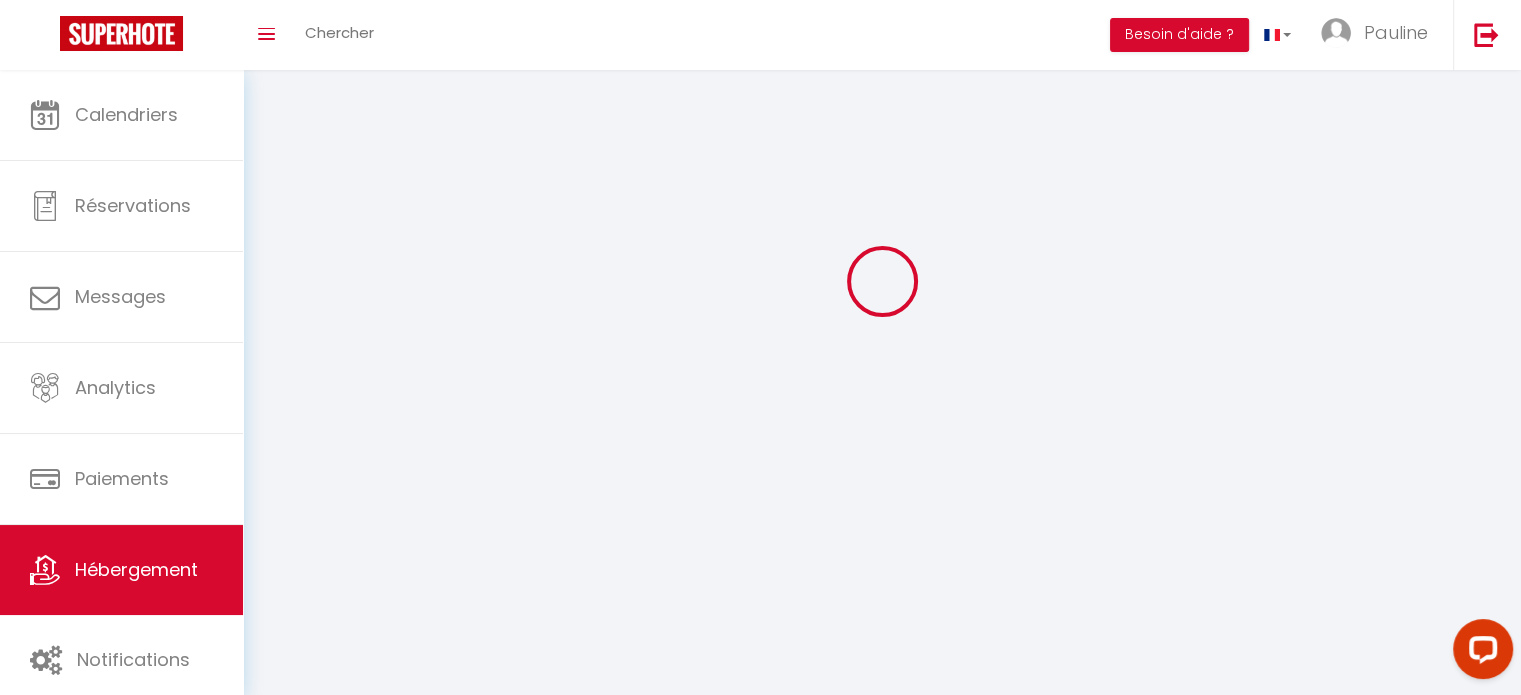 scroll, scrollTop: 0, scrollLeft: 0, axis: both 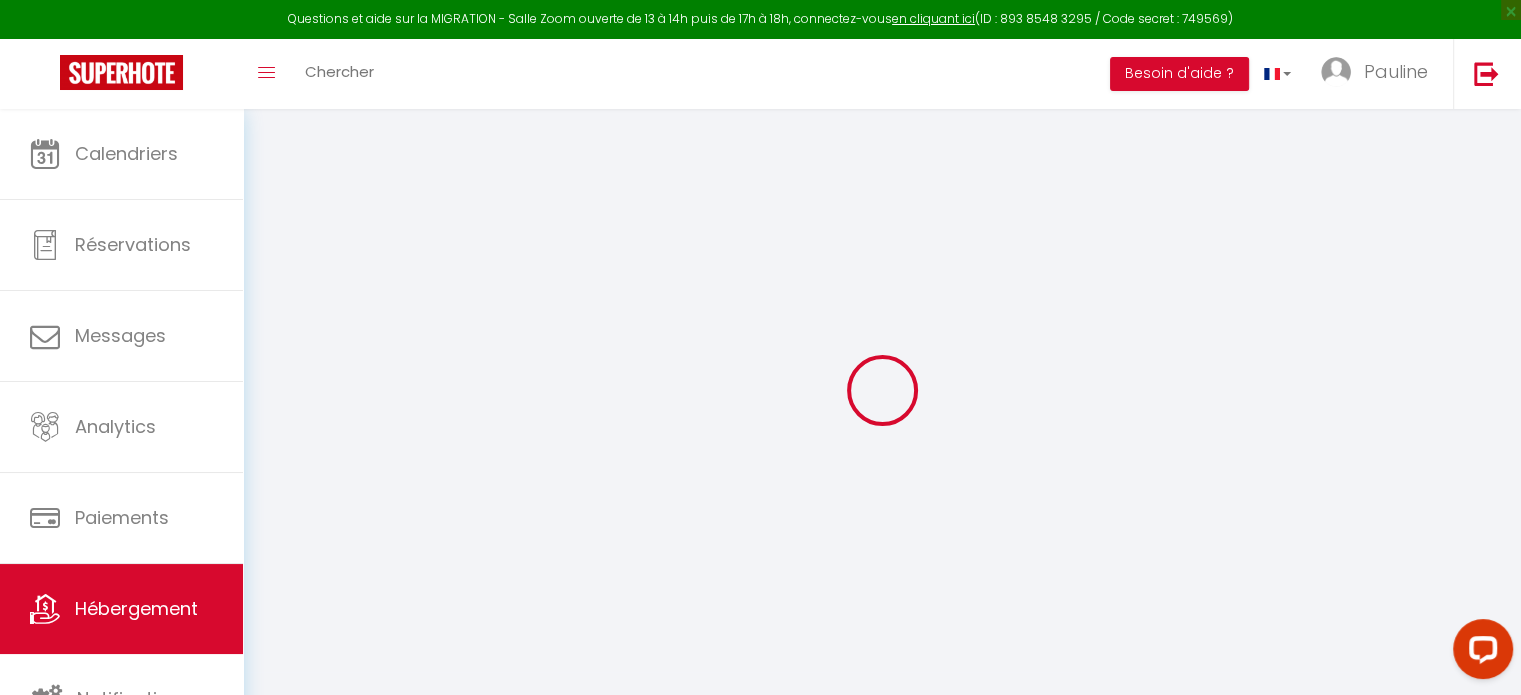 select 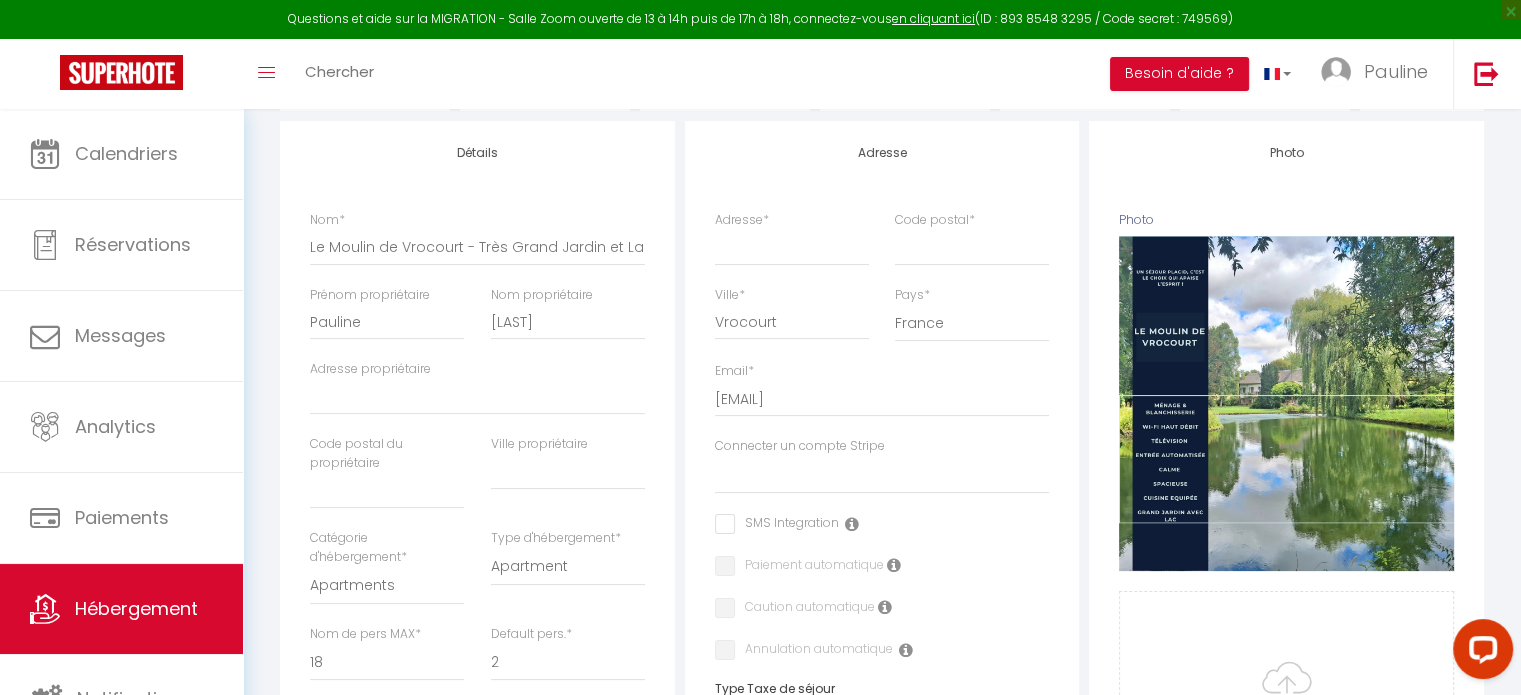scroll, scrollTop: 0, scrollLeft: 0, axis: both 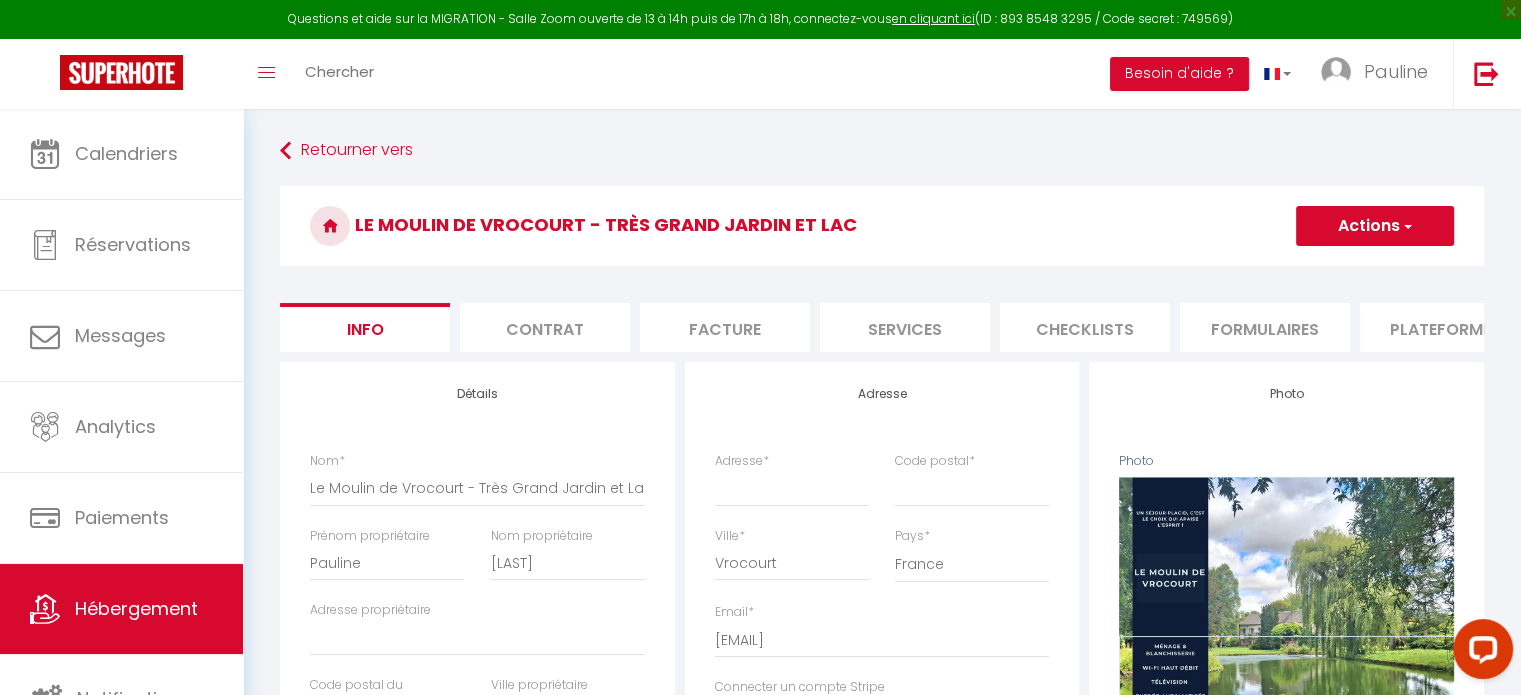 click on "Plateformes" at bounding box center [1445, 327] 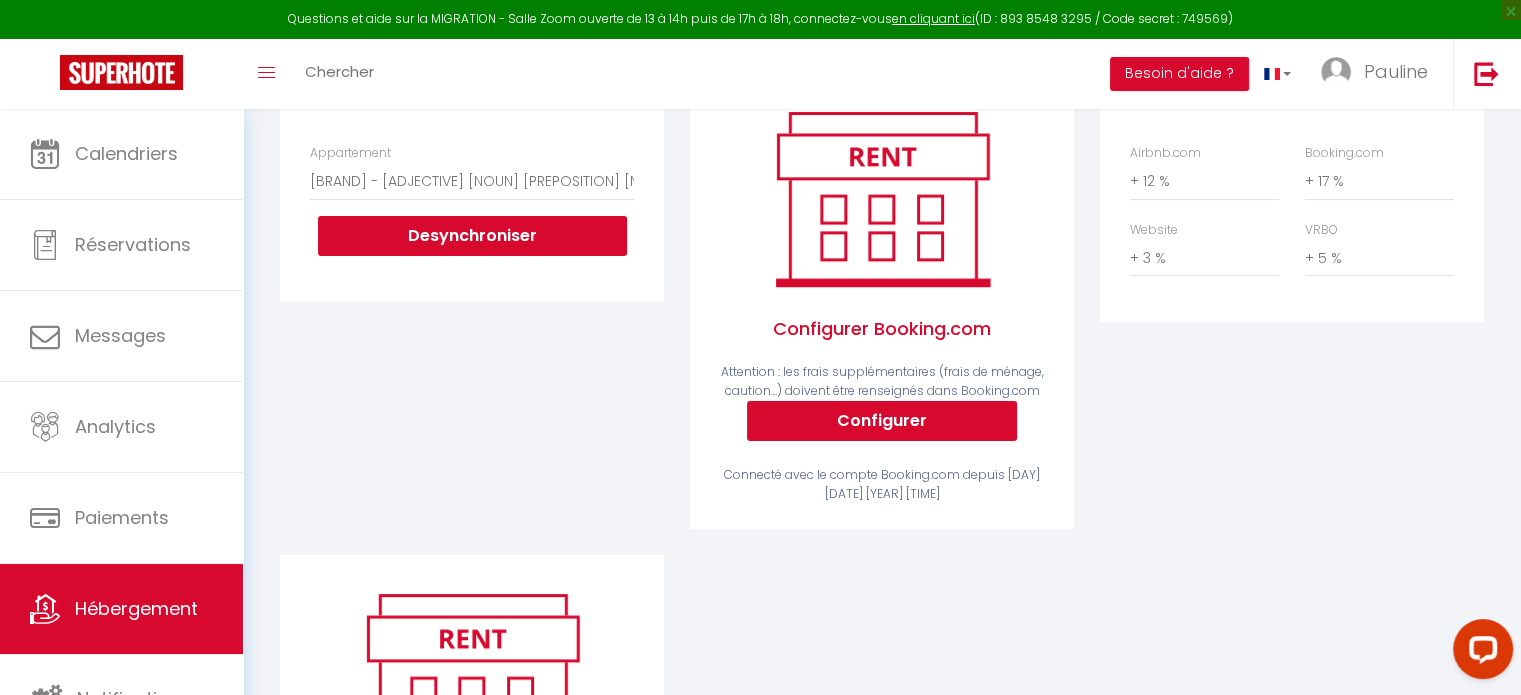 scroll, scrollTop: 311, scrollLeft: 0, axis: vertical 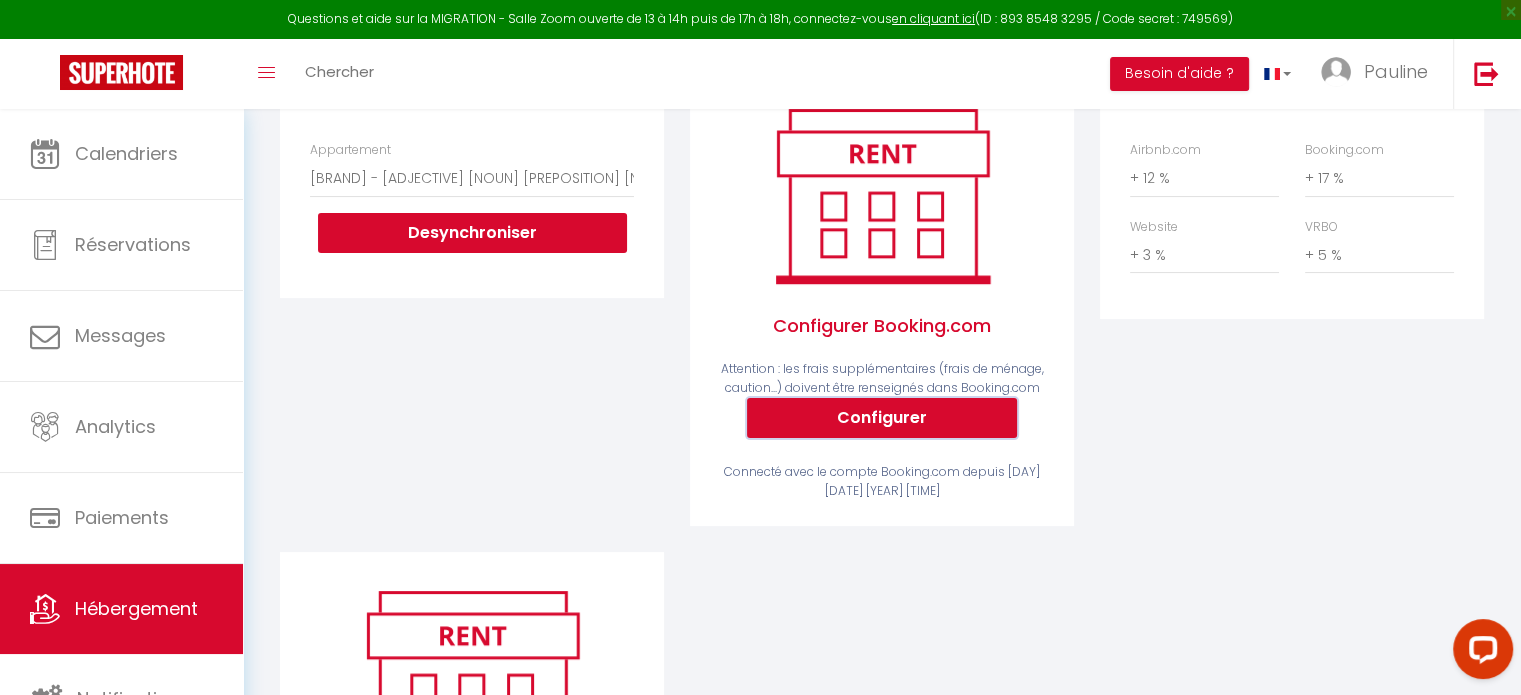 click on "Configurer" at bounding box center (882, 418) 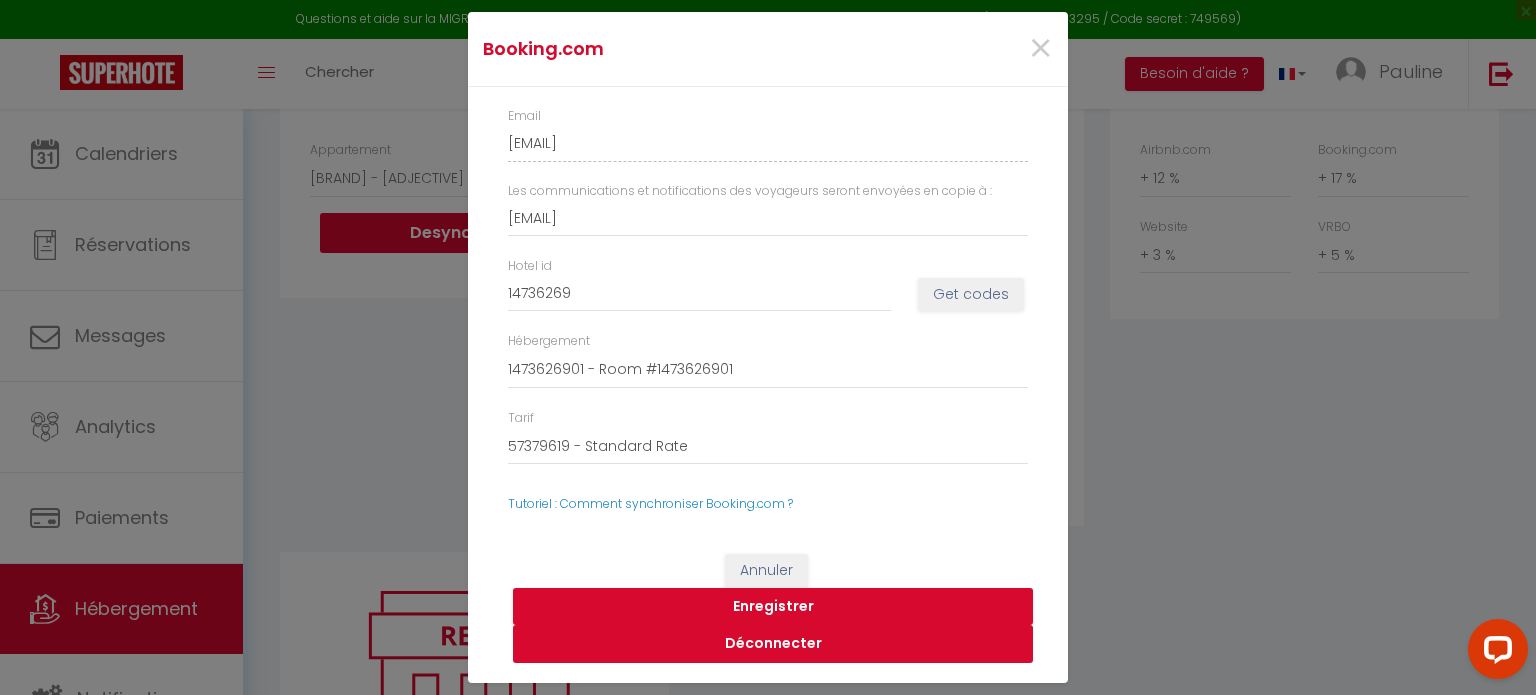 click on "Déconnecter" at bounding box center [773, 644] 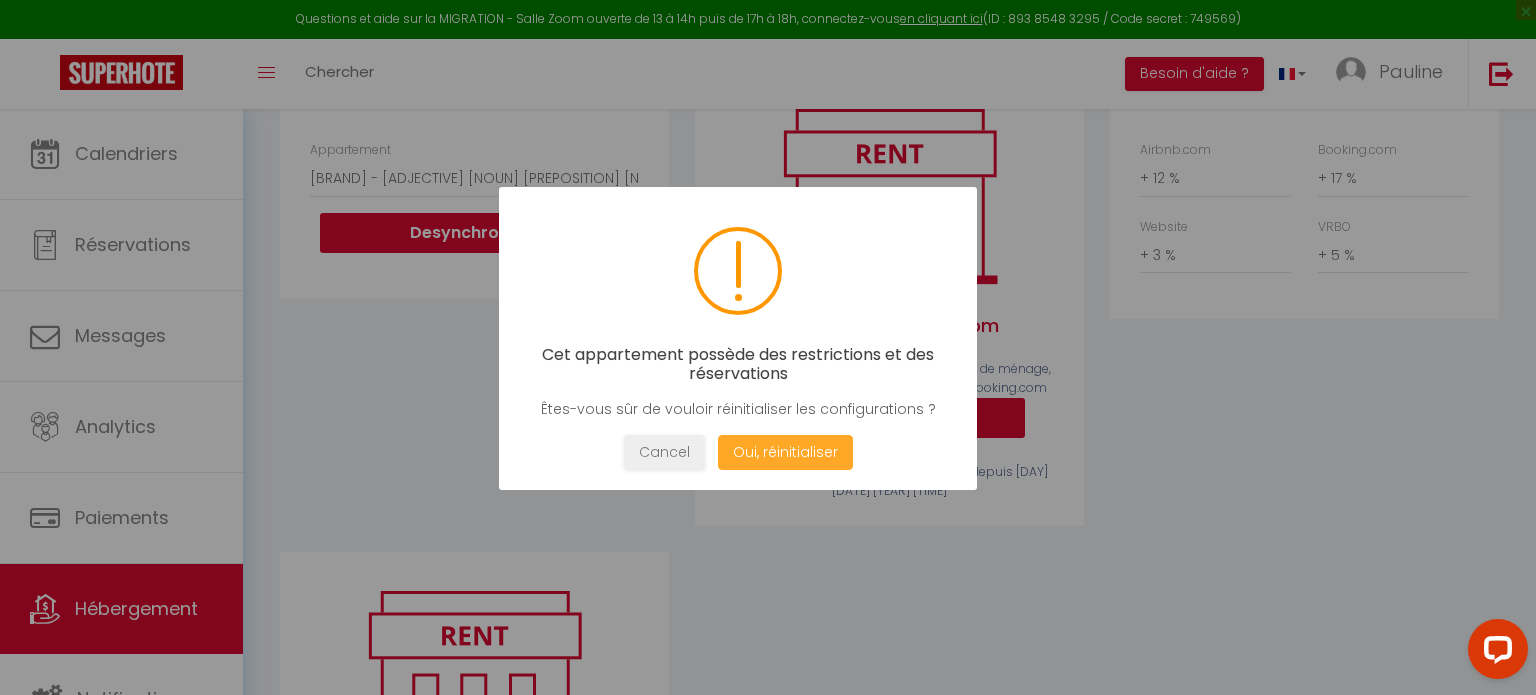 click on "Oui, réinitialiser" at bounding box center [785, 452] 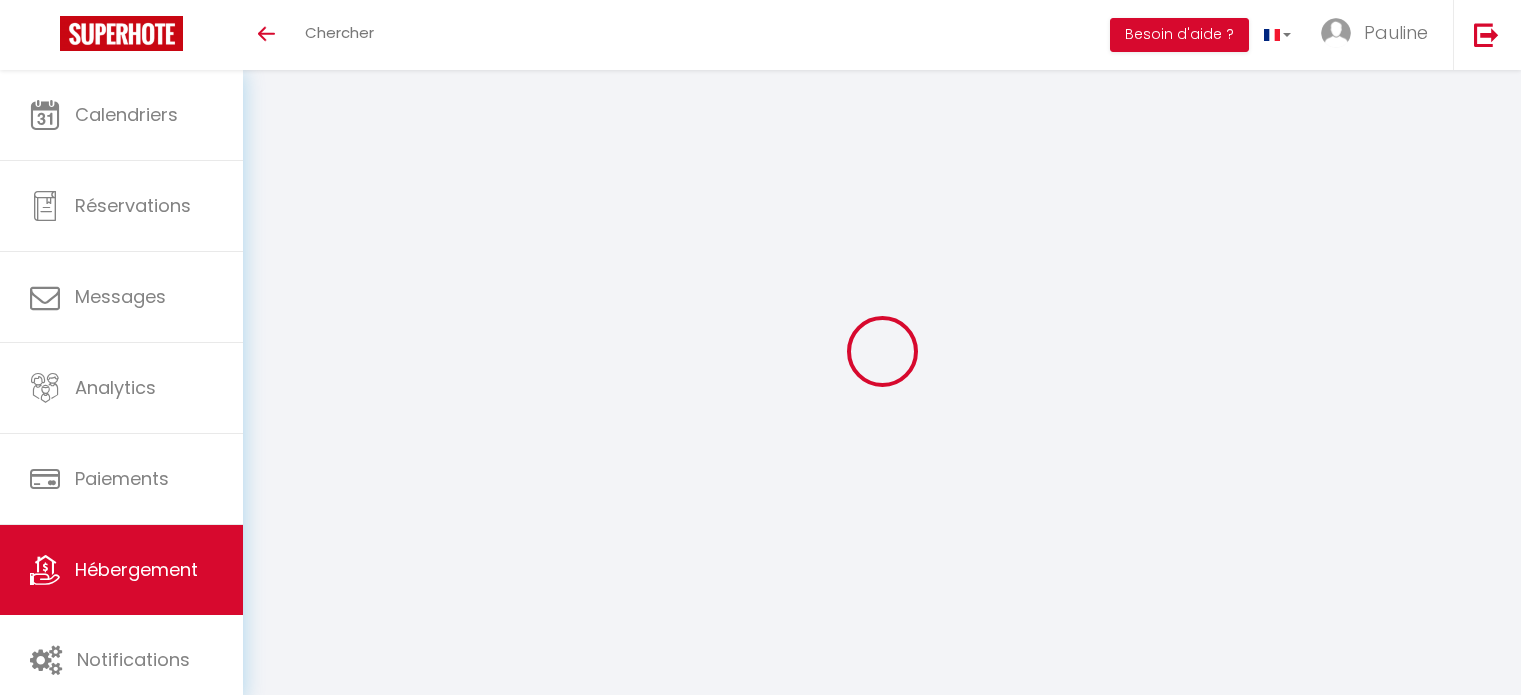 scroll, scrollTop: 0, scrollLeft: 0, axis: both 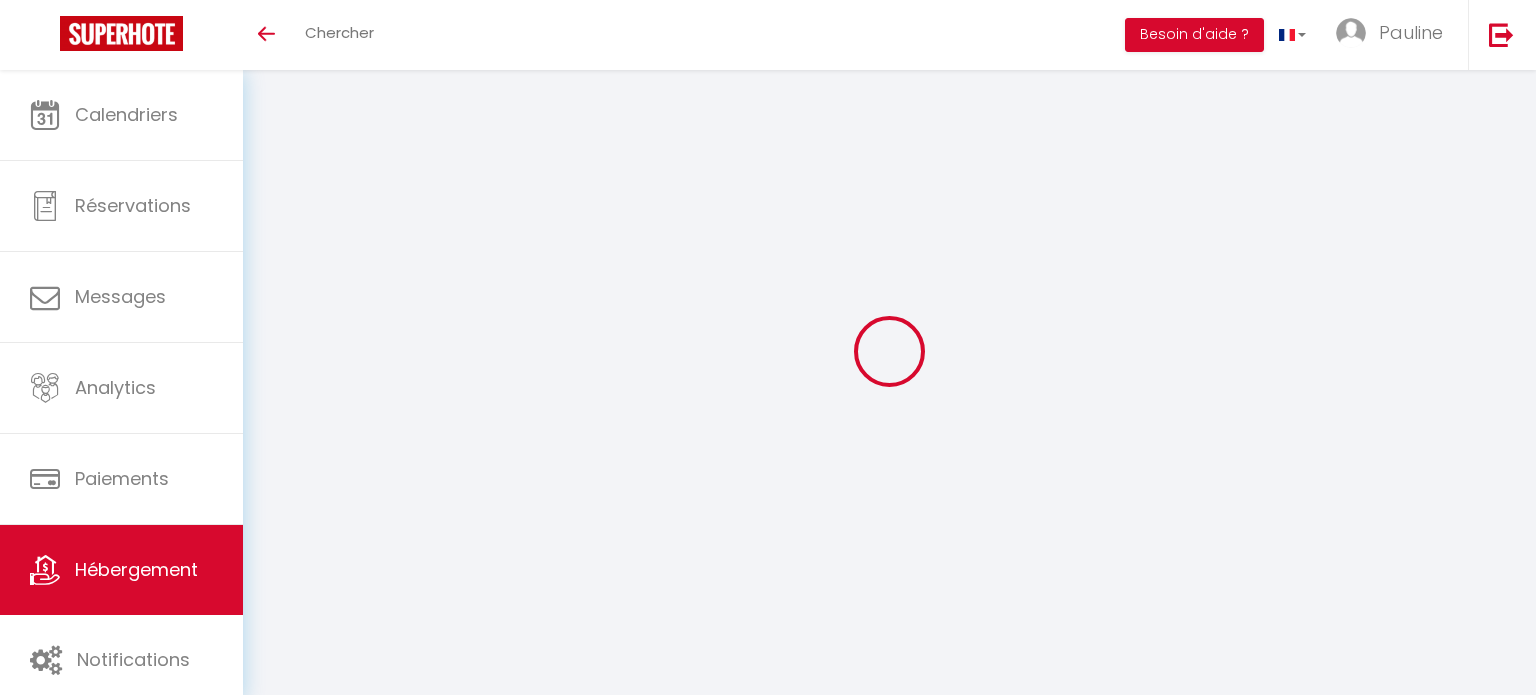 select 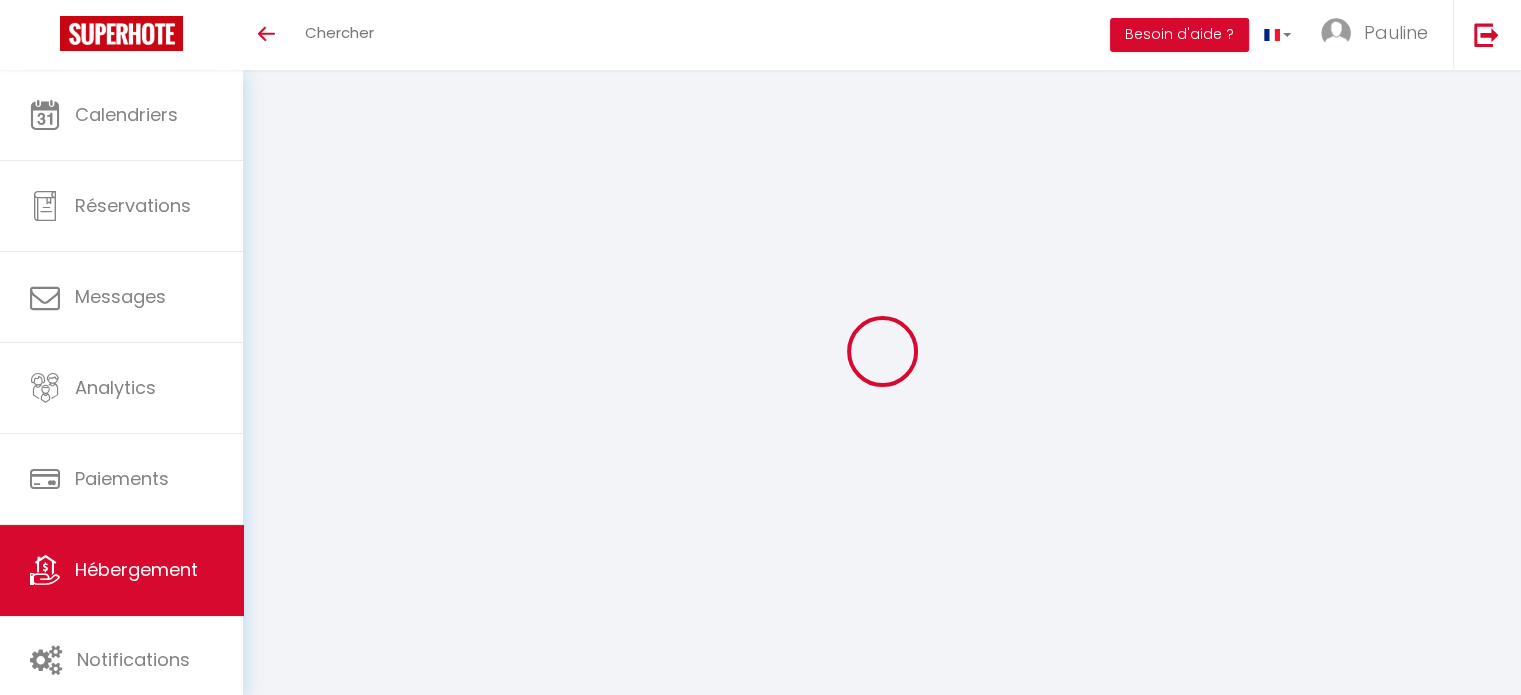 select 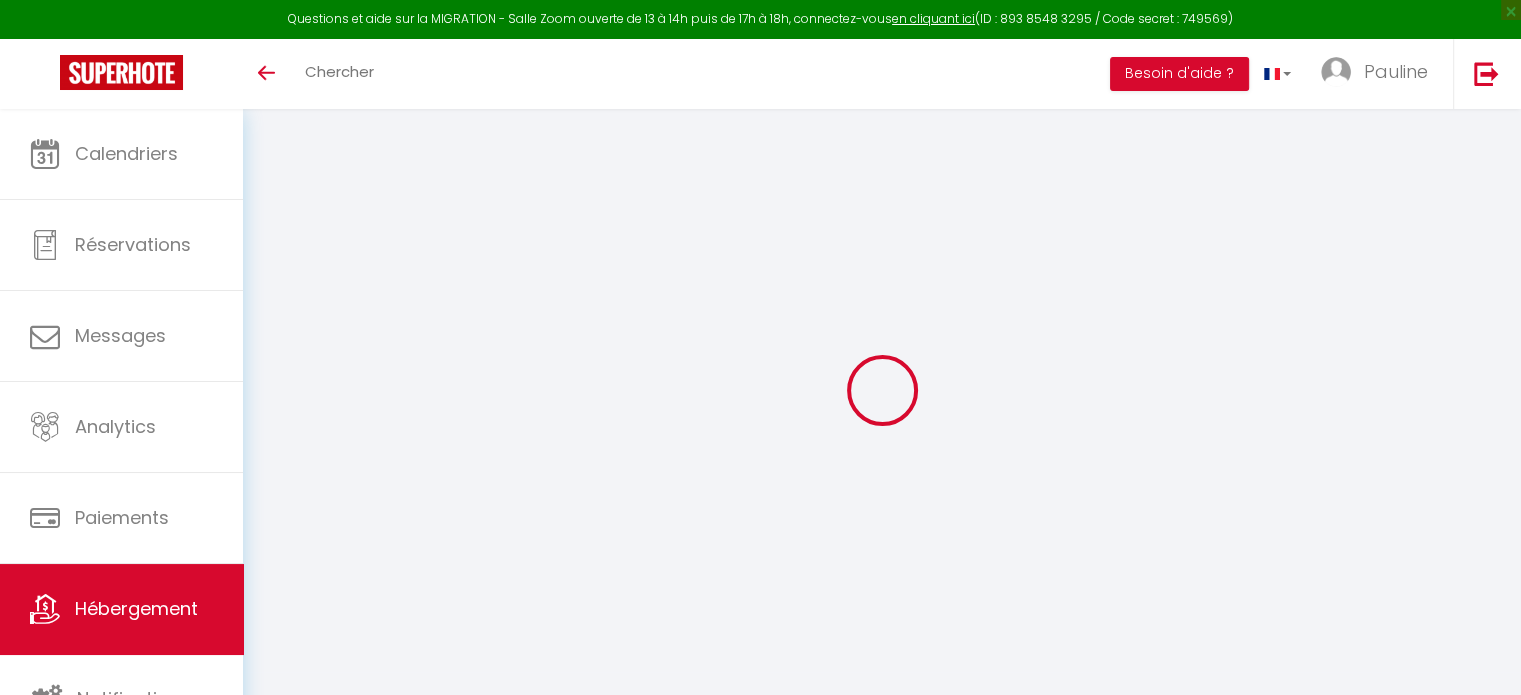 select 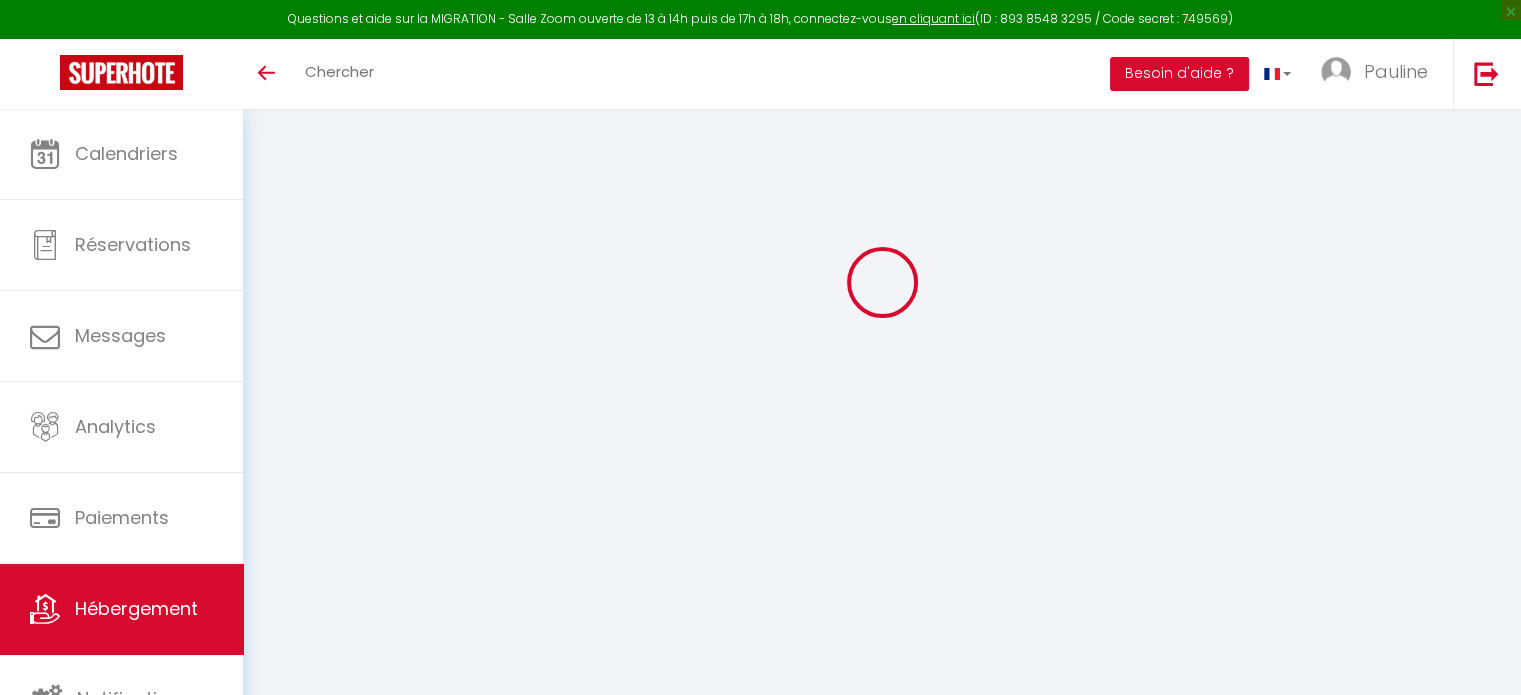 select 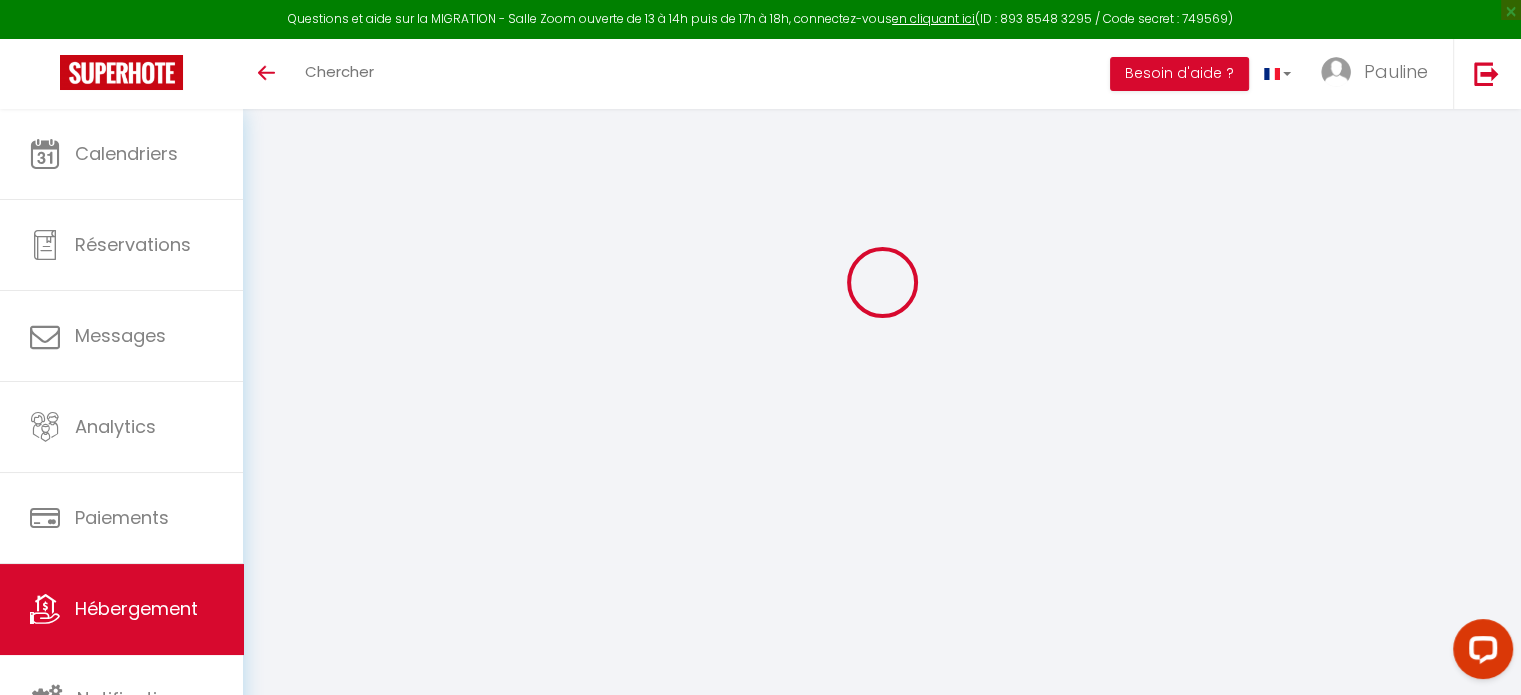 scroll, scrollTop: 0, scrollLeft: 0, axis: both 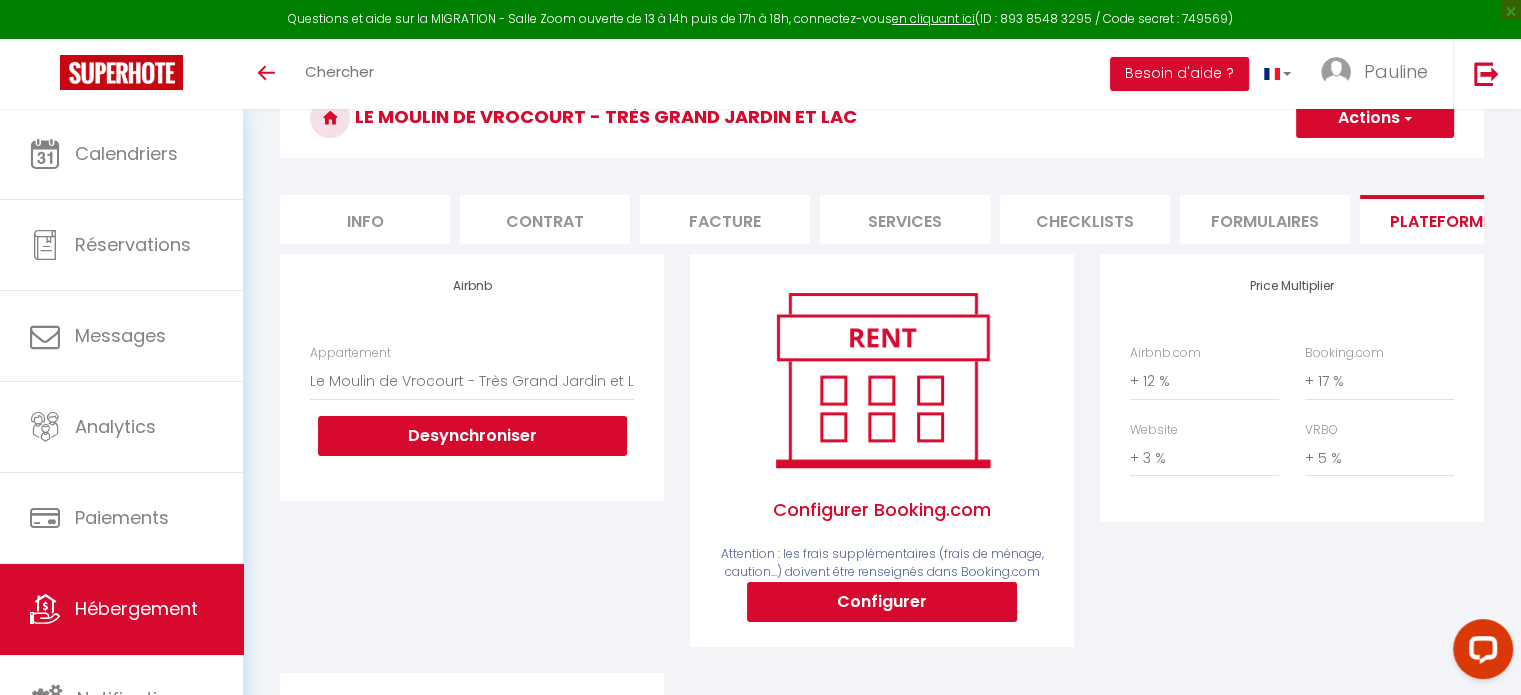 select 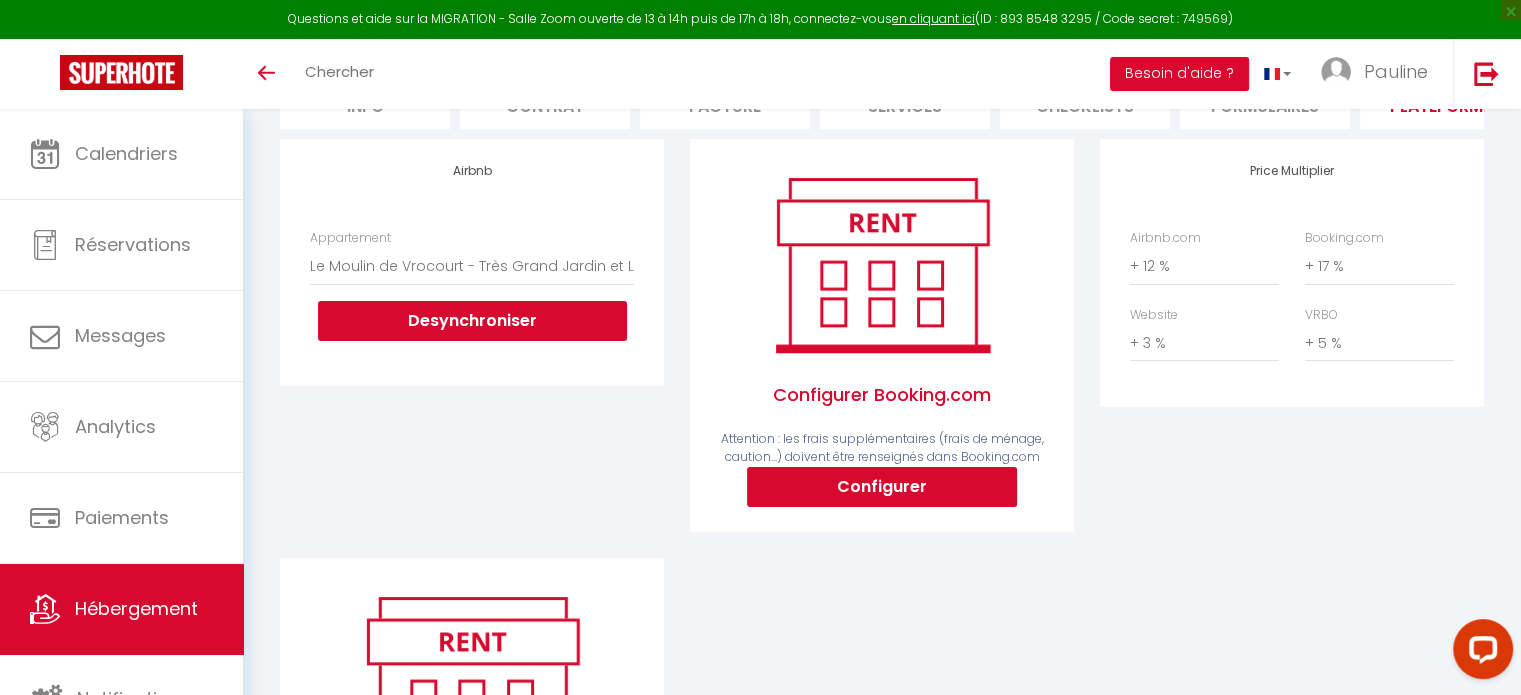 scroll, scrollTop: 268, scrollLeft: 0, axis: vertical 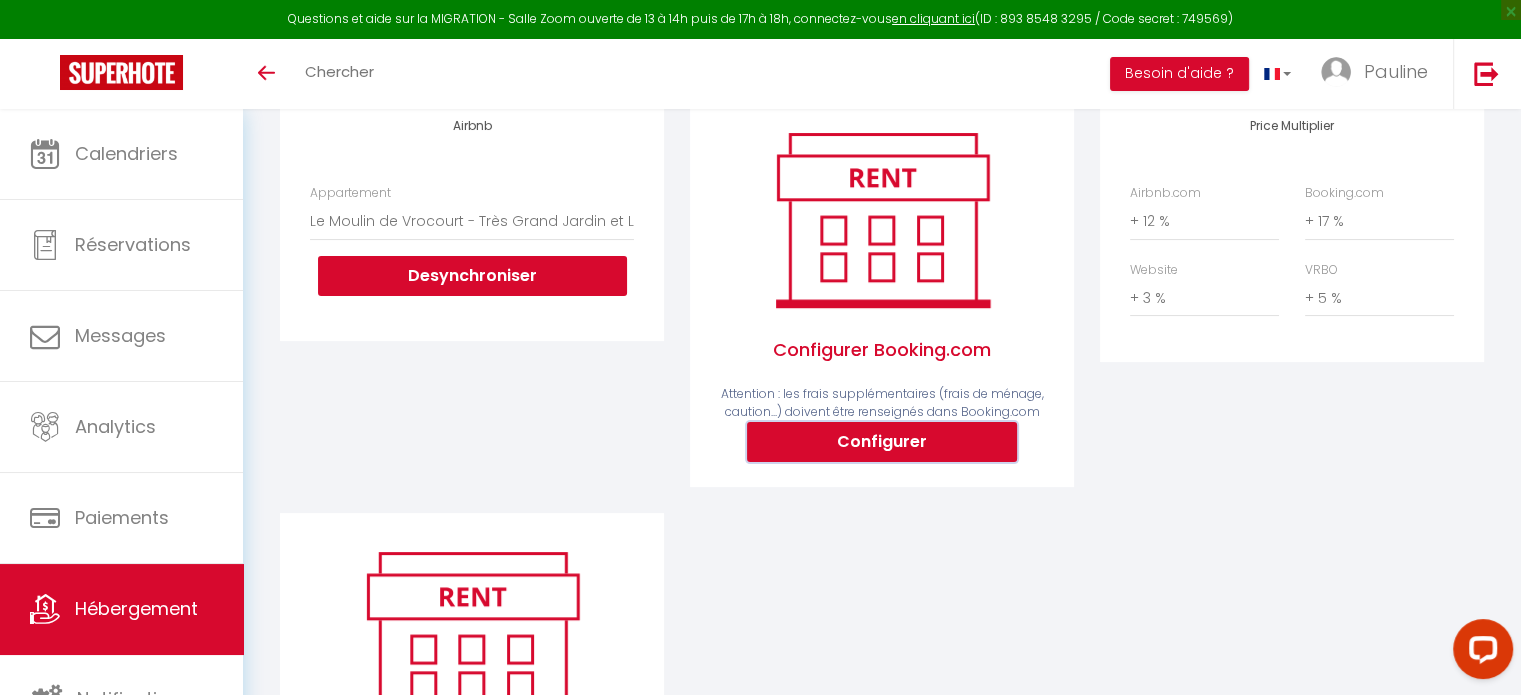 click on "Configurer" at bounding box center [882, 442] 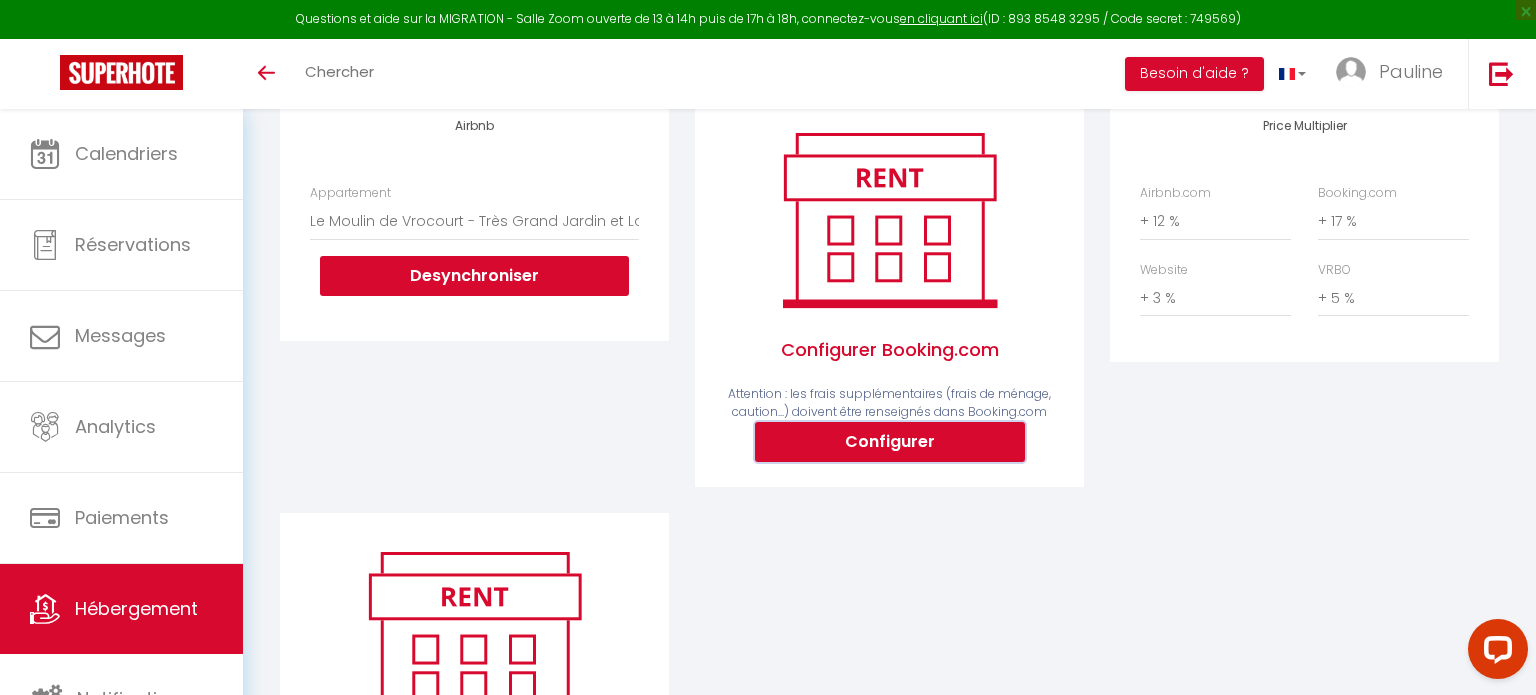 select 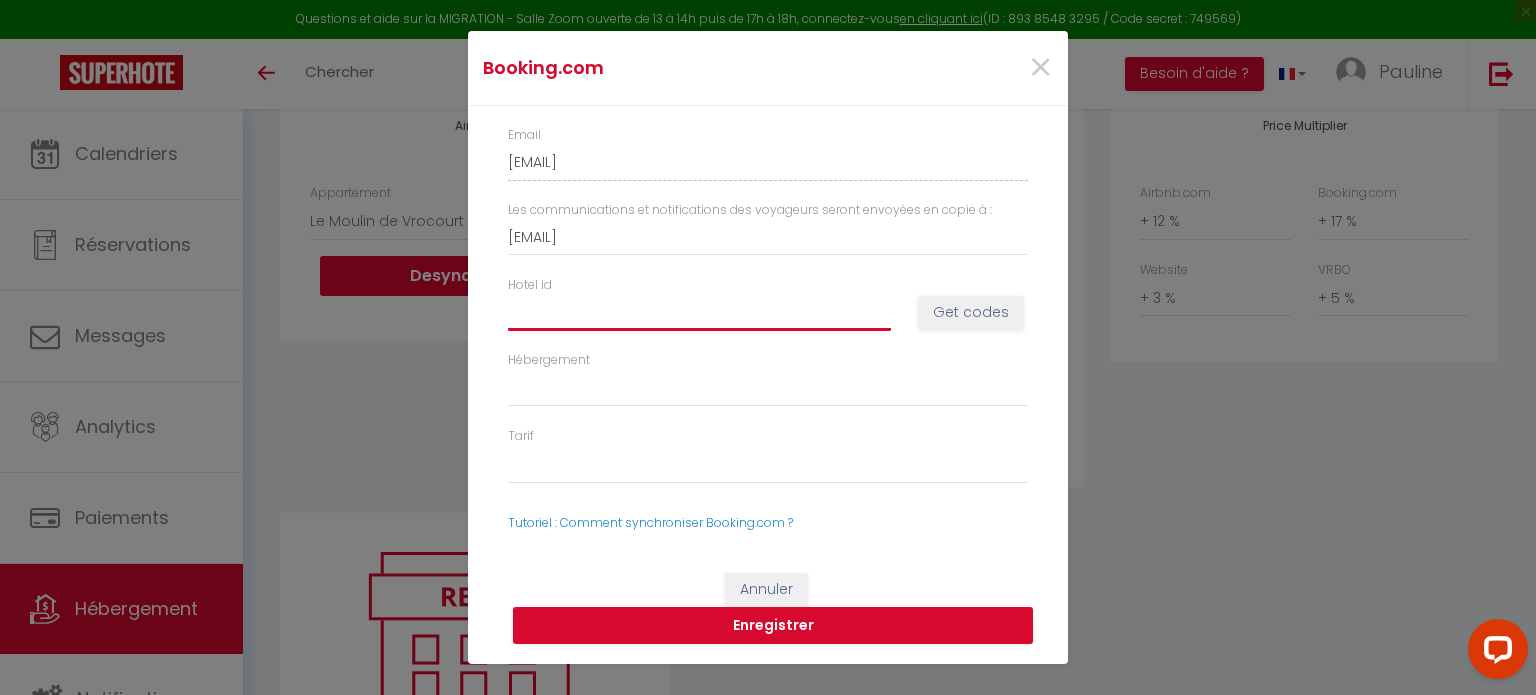 click on "Hotel id" at bounding box center [699, 312] 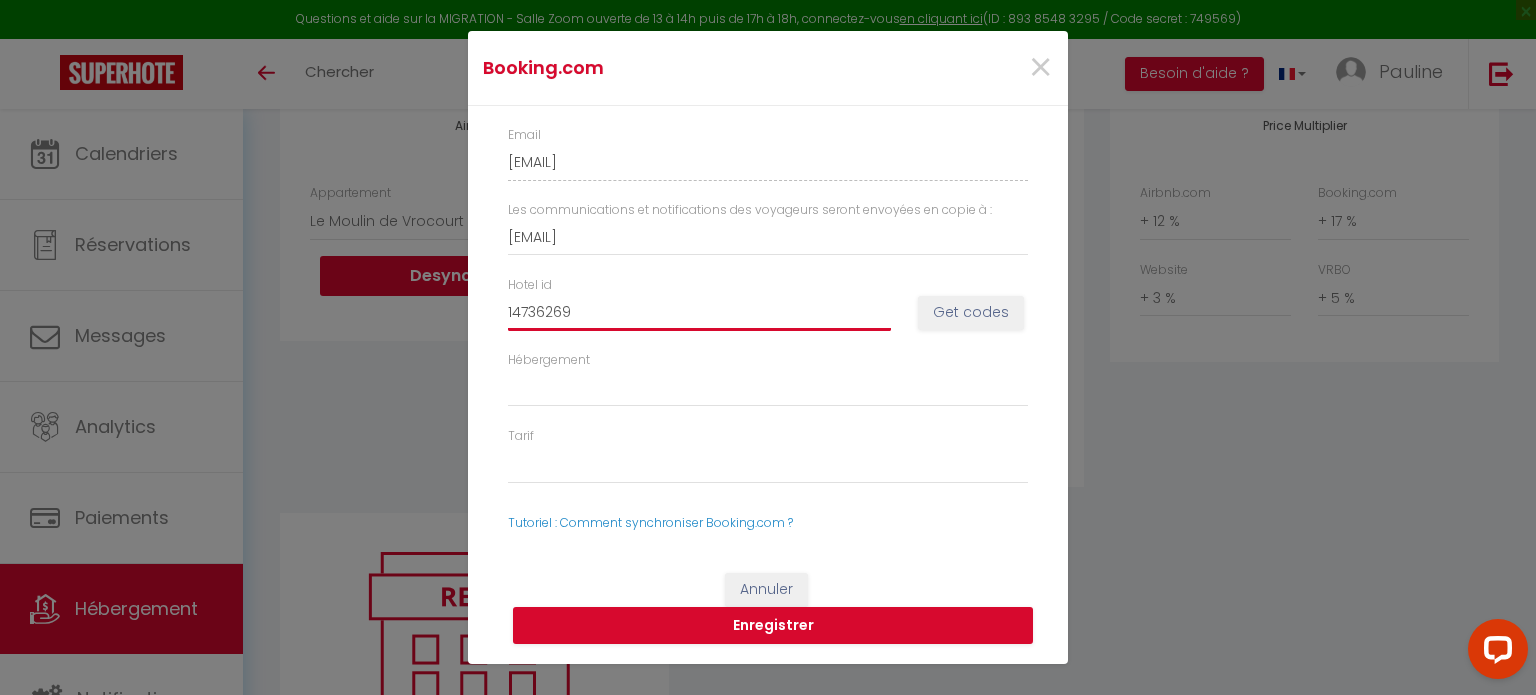 select 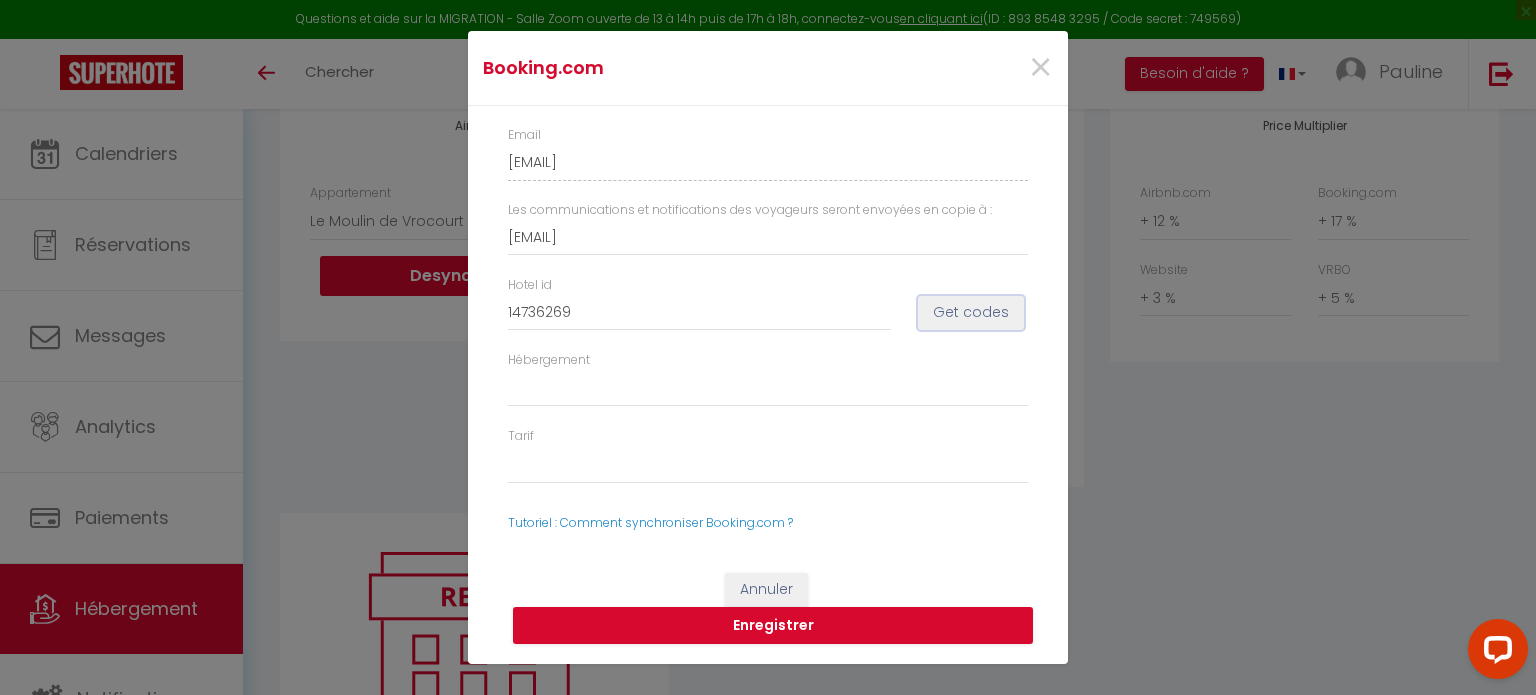 click on "Get codes" at bounding box center [971, 313] 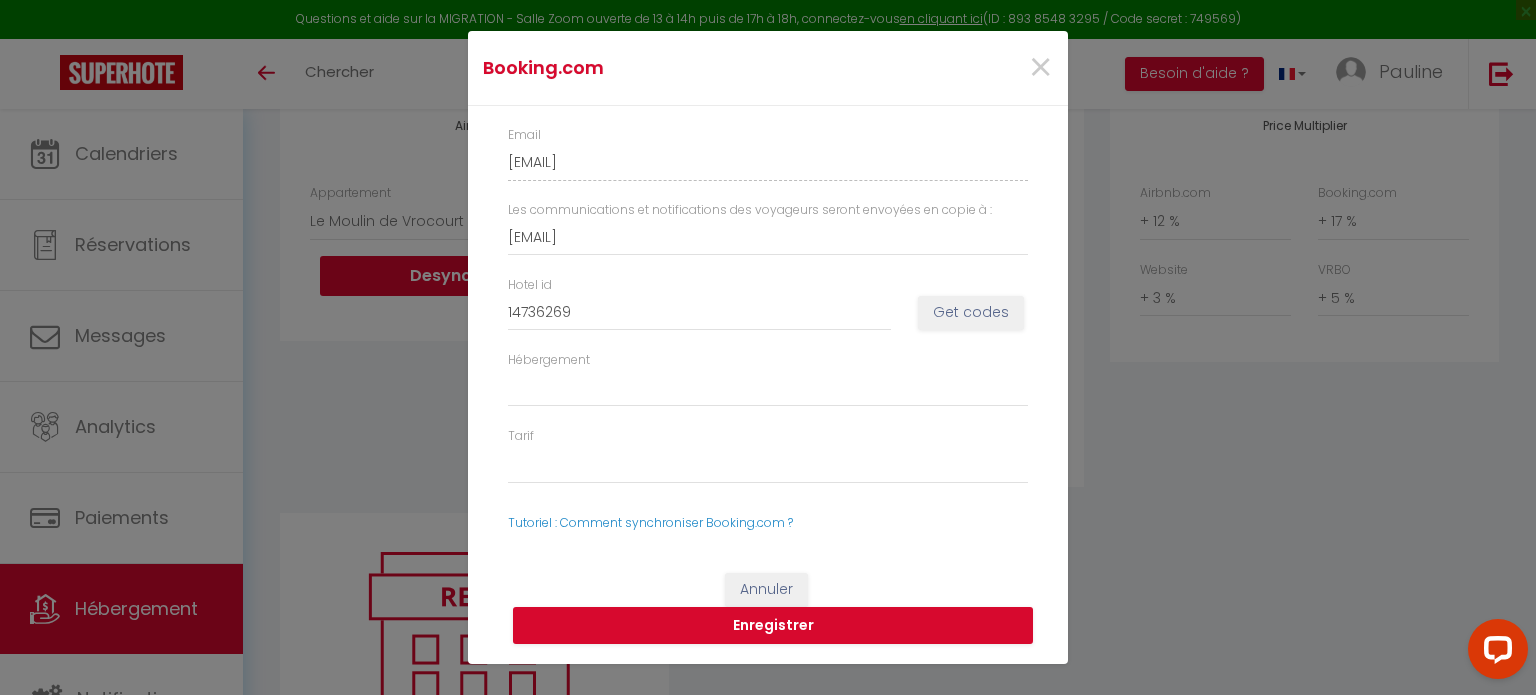 select 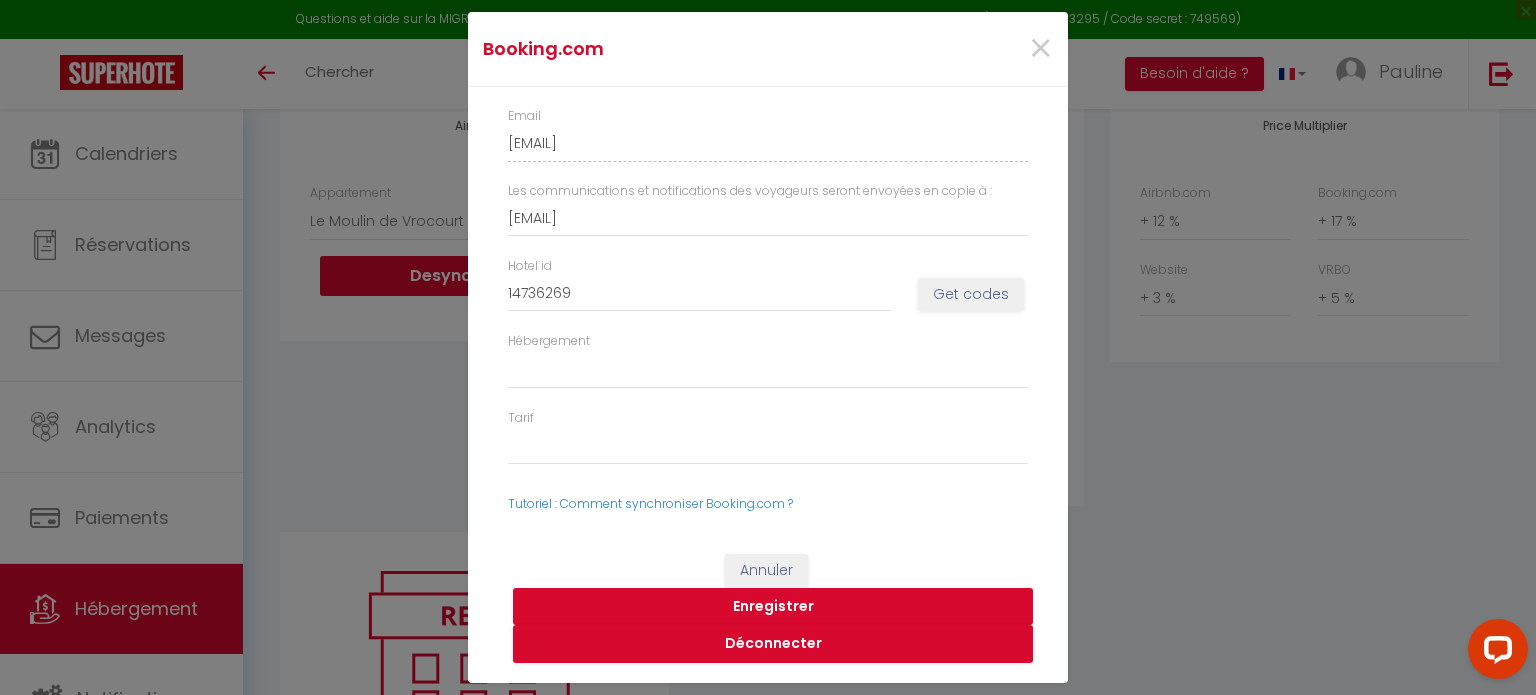 click on "Enregistrer" at bounding box center (773, 607) 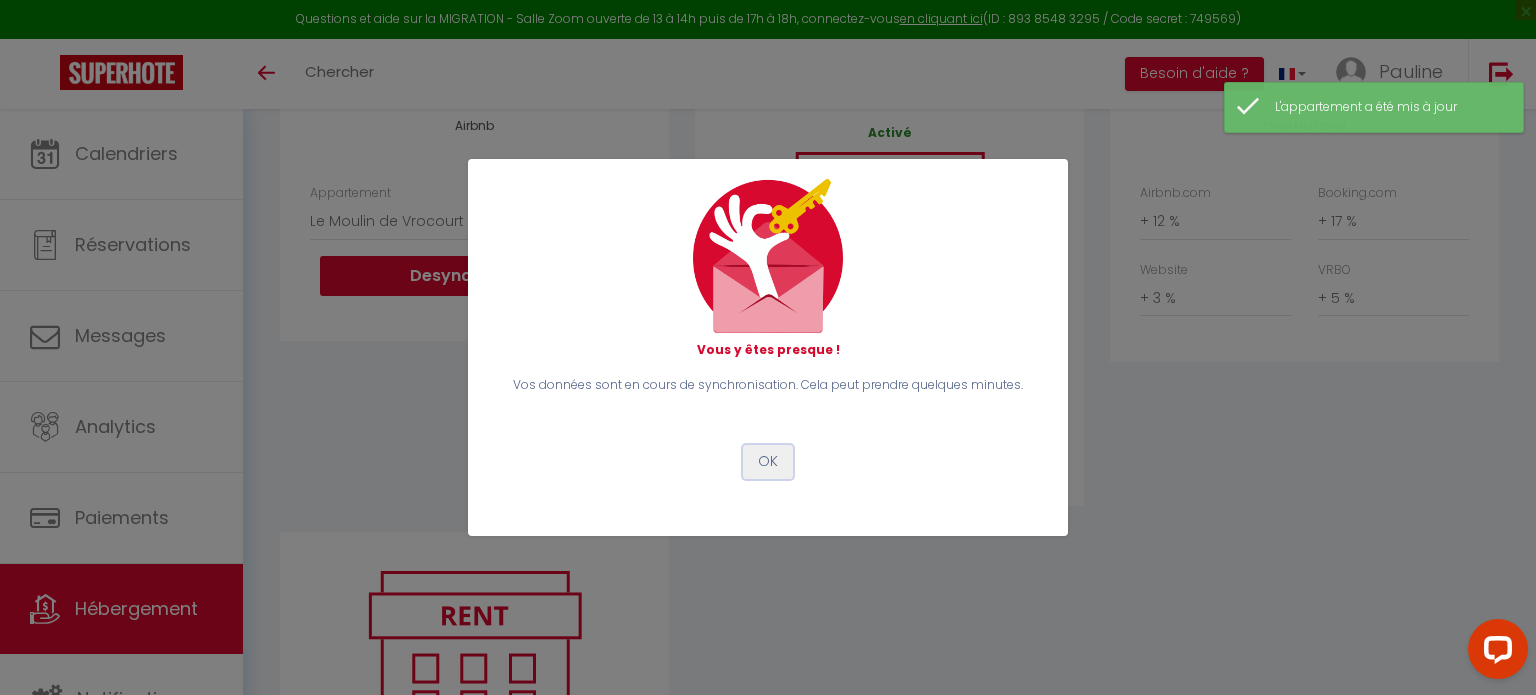 click on "OK" at bounding box center [768, 462] 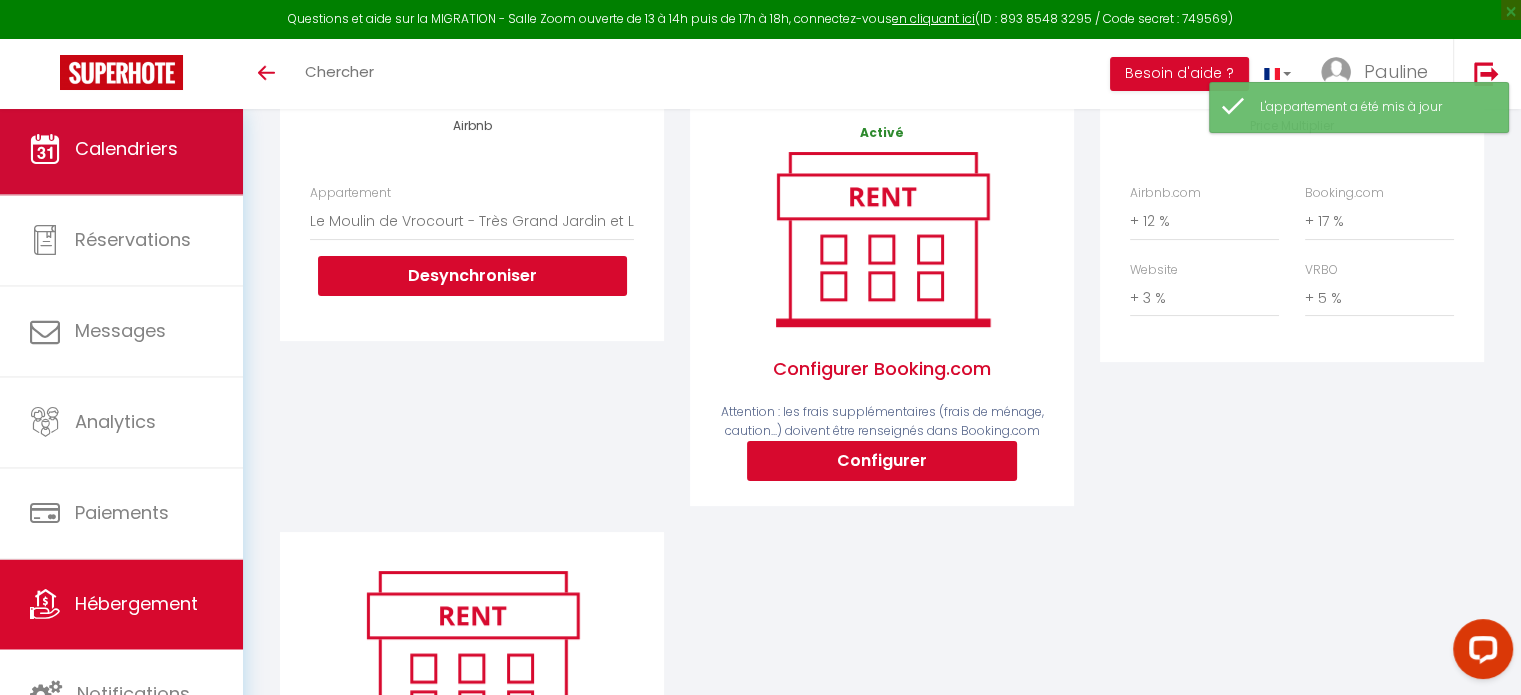 click on "Calendriers" at bounding box center (126, 148) 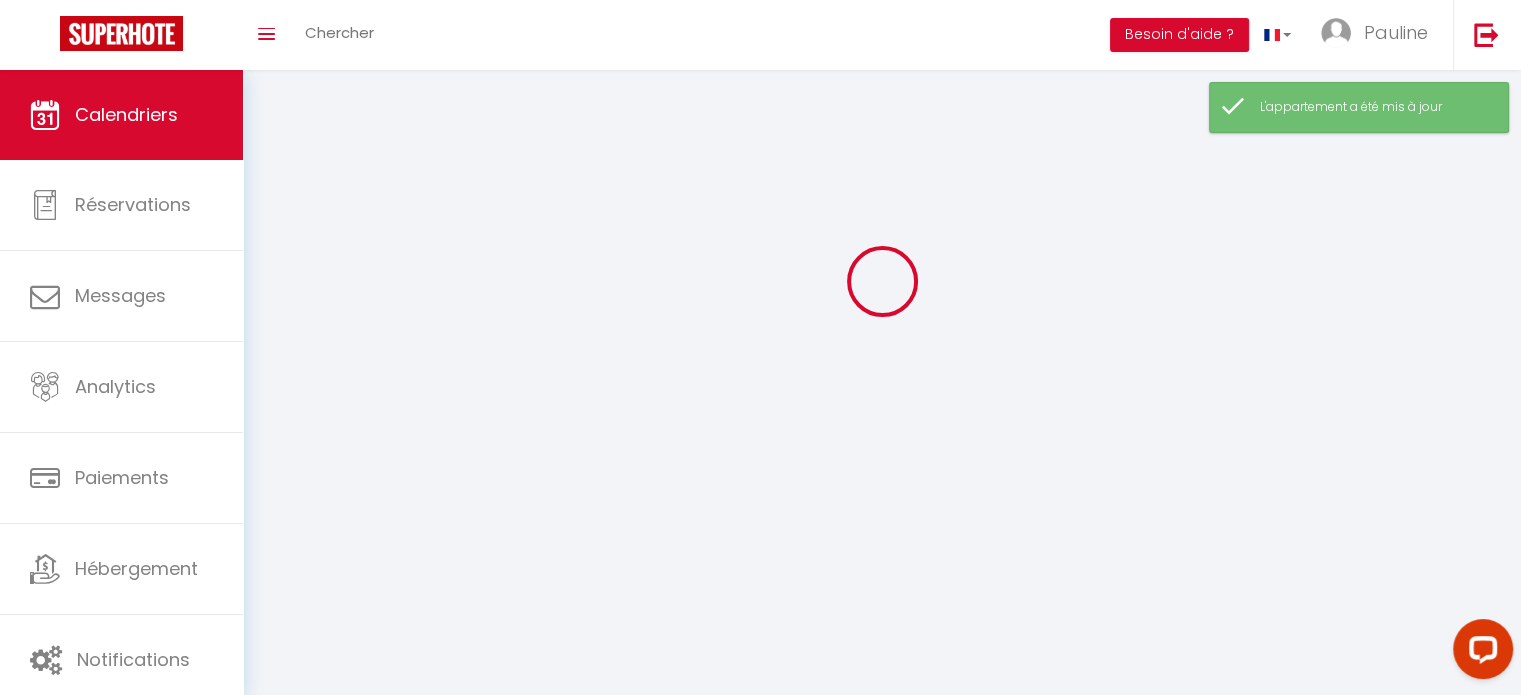 scroll, scrollTop: 0, scrollLeft: 0, axis: both 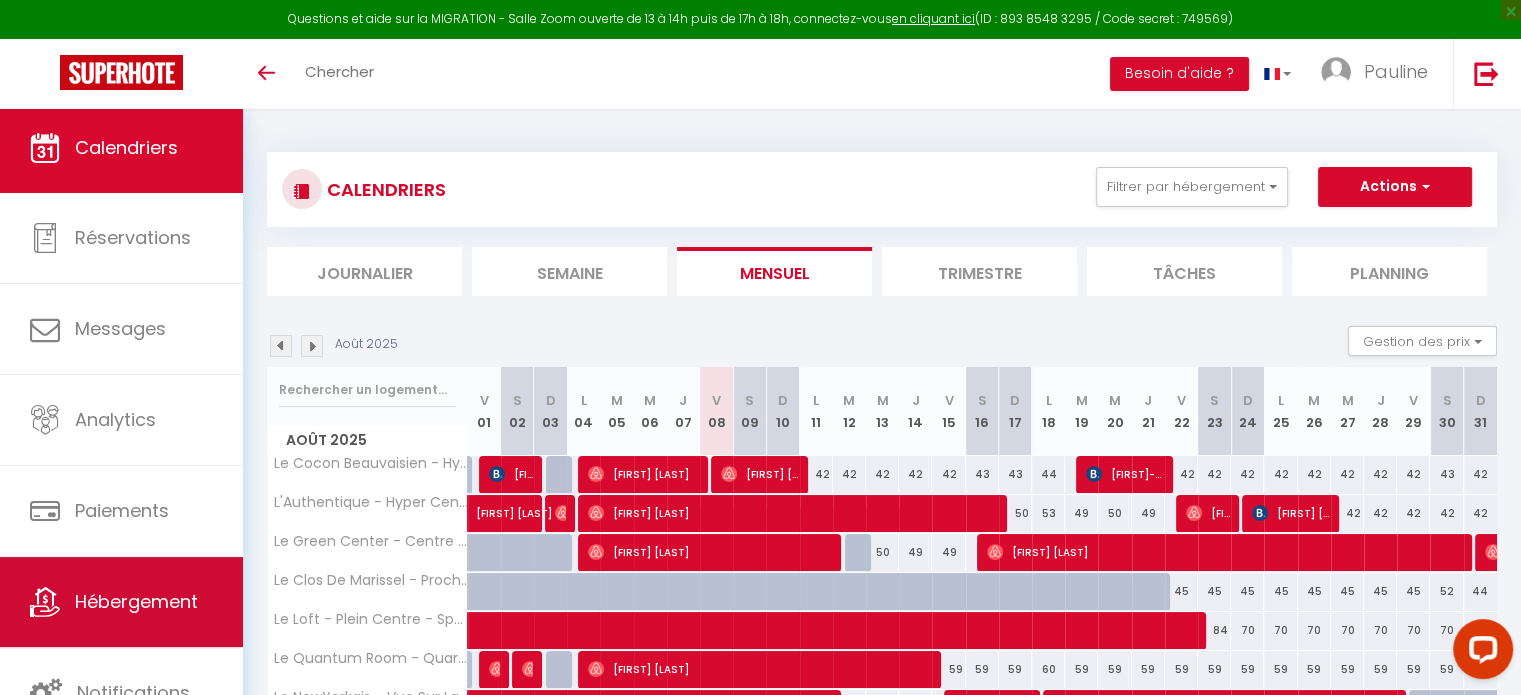click on "Hébergement" at bounding box center (121, 602) 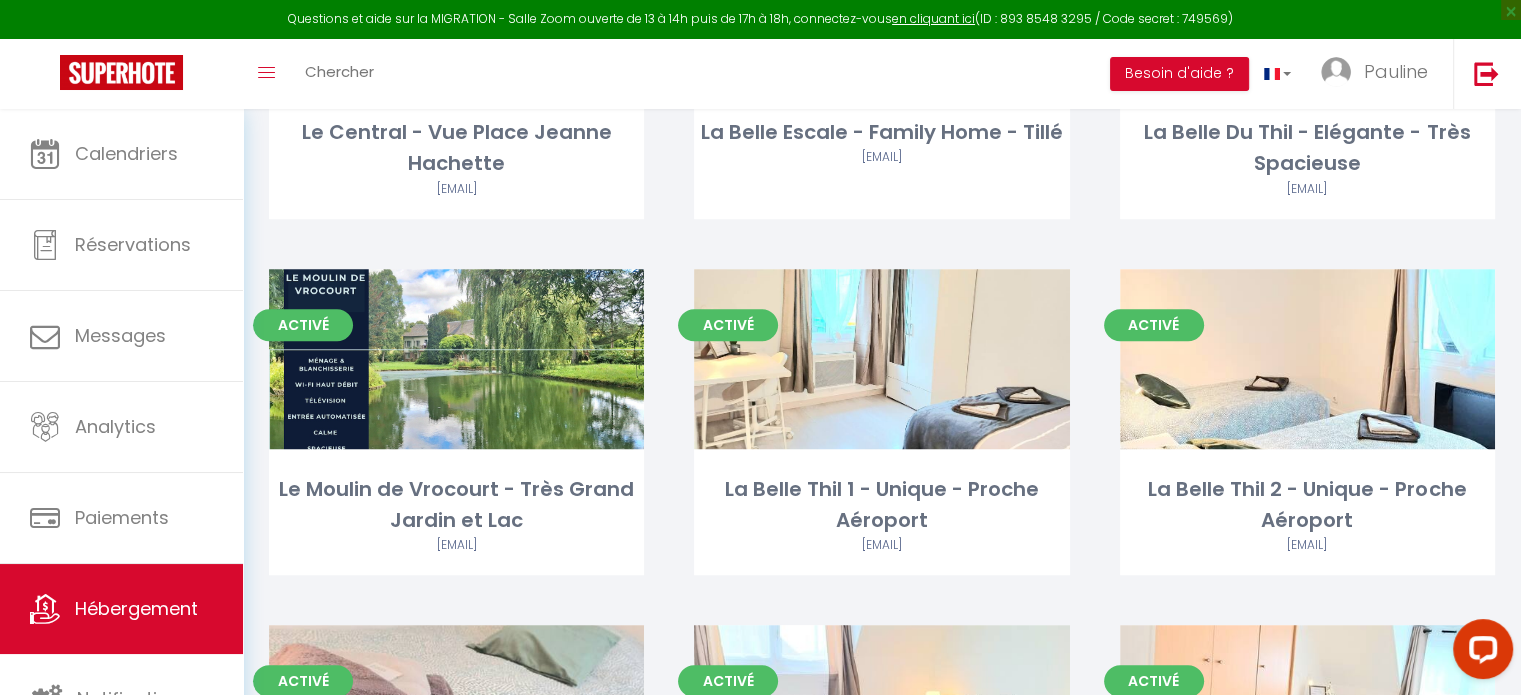 scroll, scrollTop: 1424, scrollLeft: 0, axis: vertical 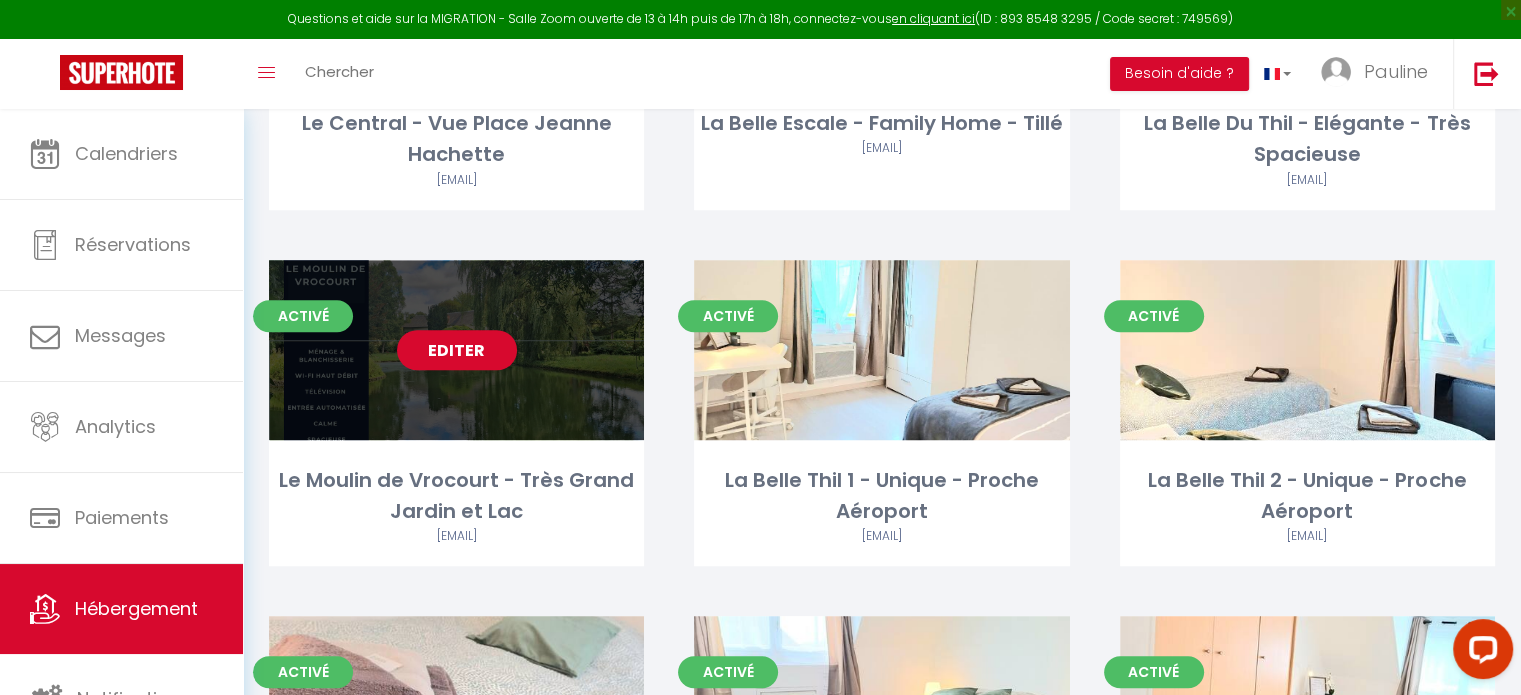 click on "Editer" at bounding box center (457, 350) 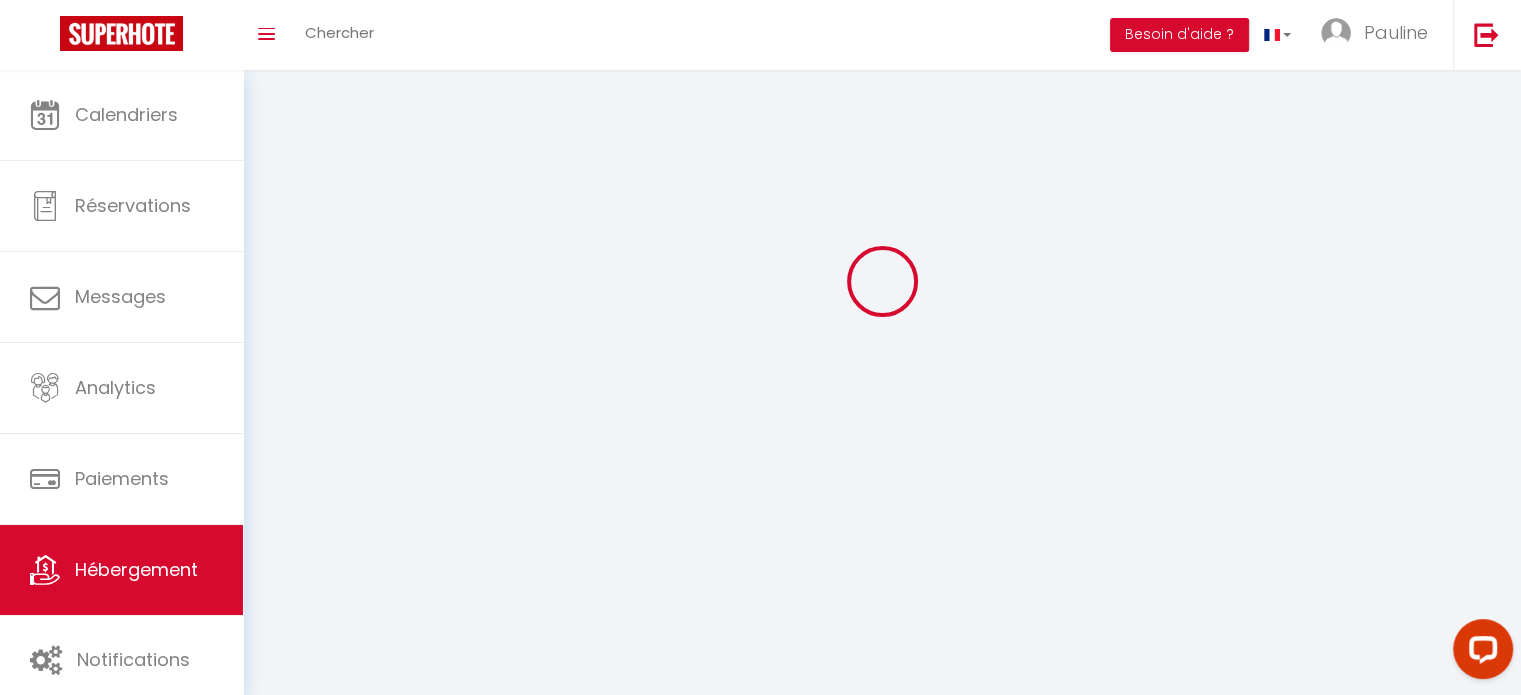 scroll, scrollTop: 0, scrollLeft: 0, axis: both 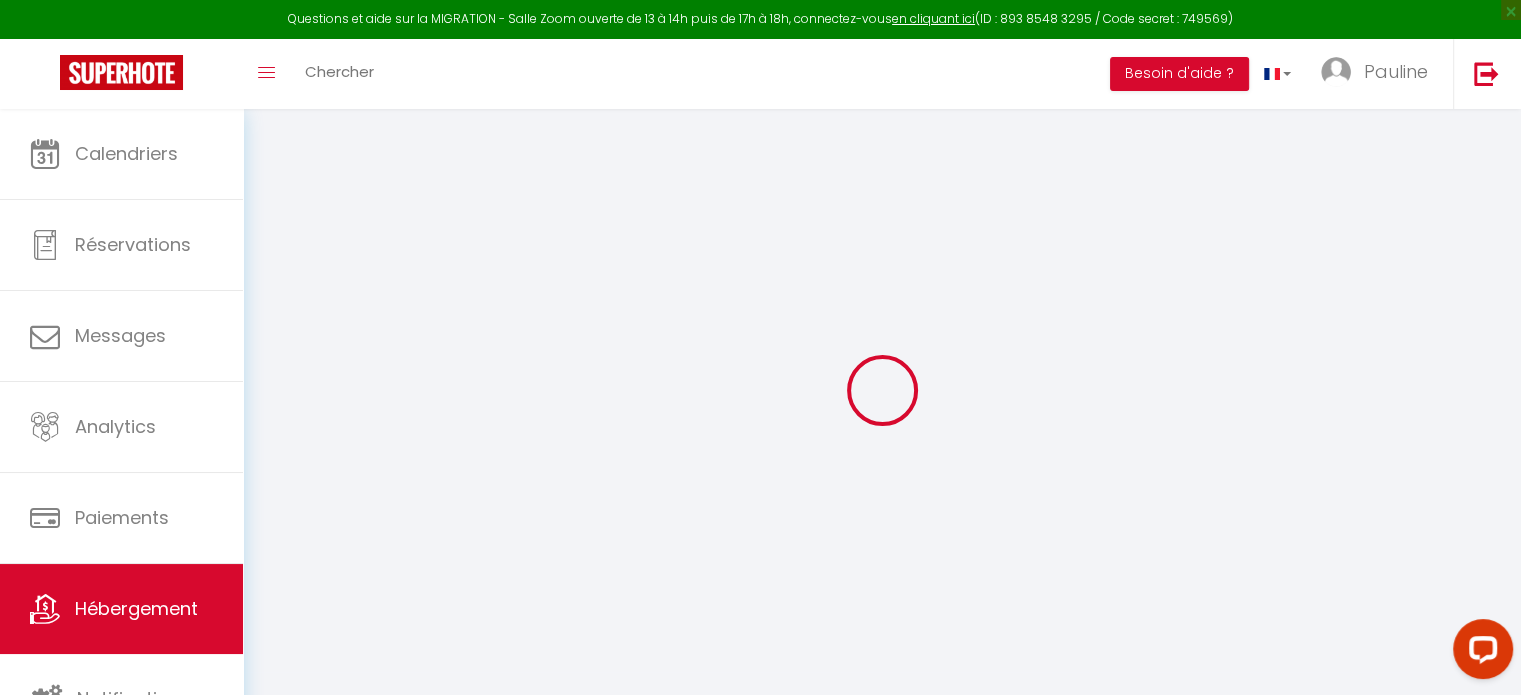 select on "+ 12 %" 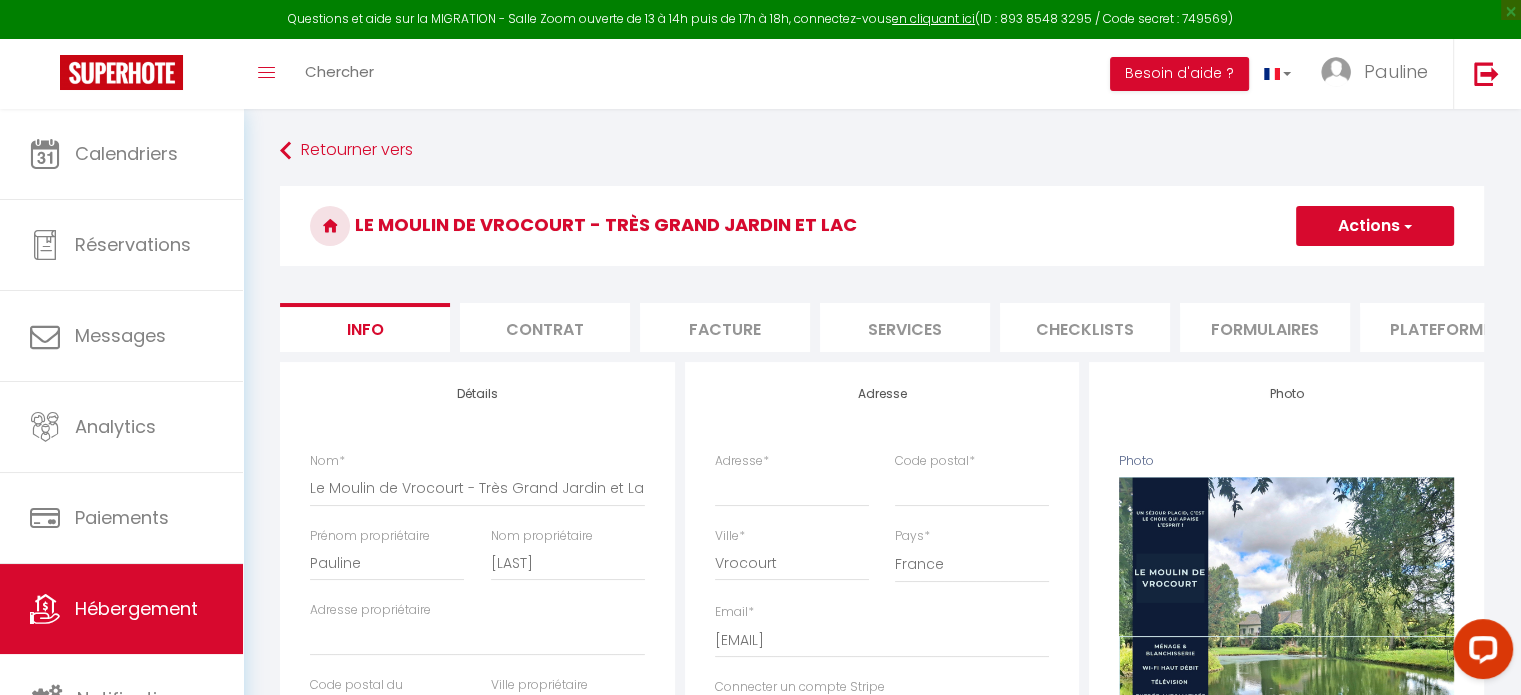 select 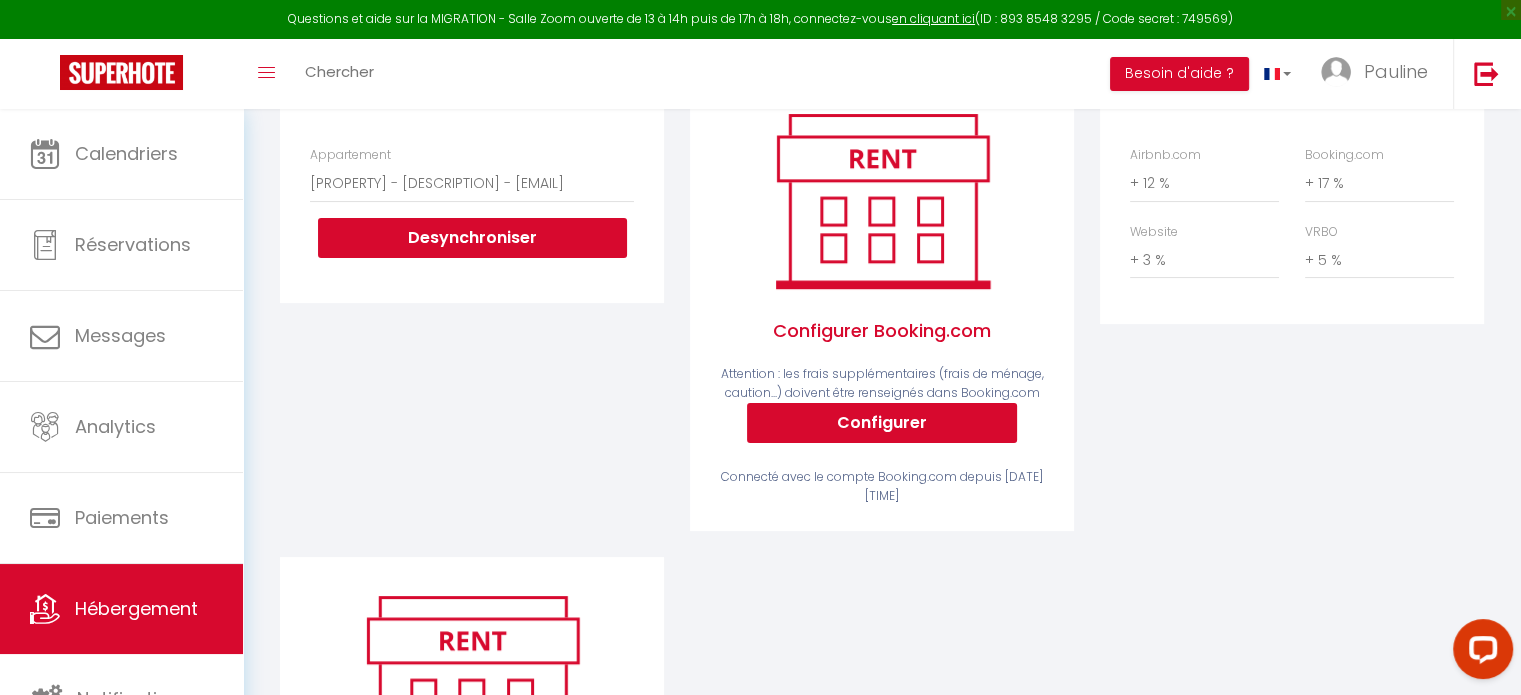 scroll, scrollTop: 308, scrollLeft: 0, axis: vertical 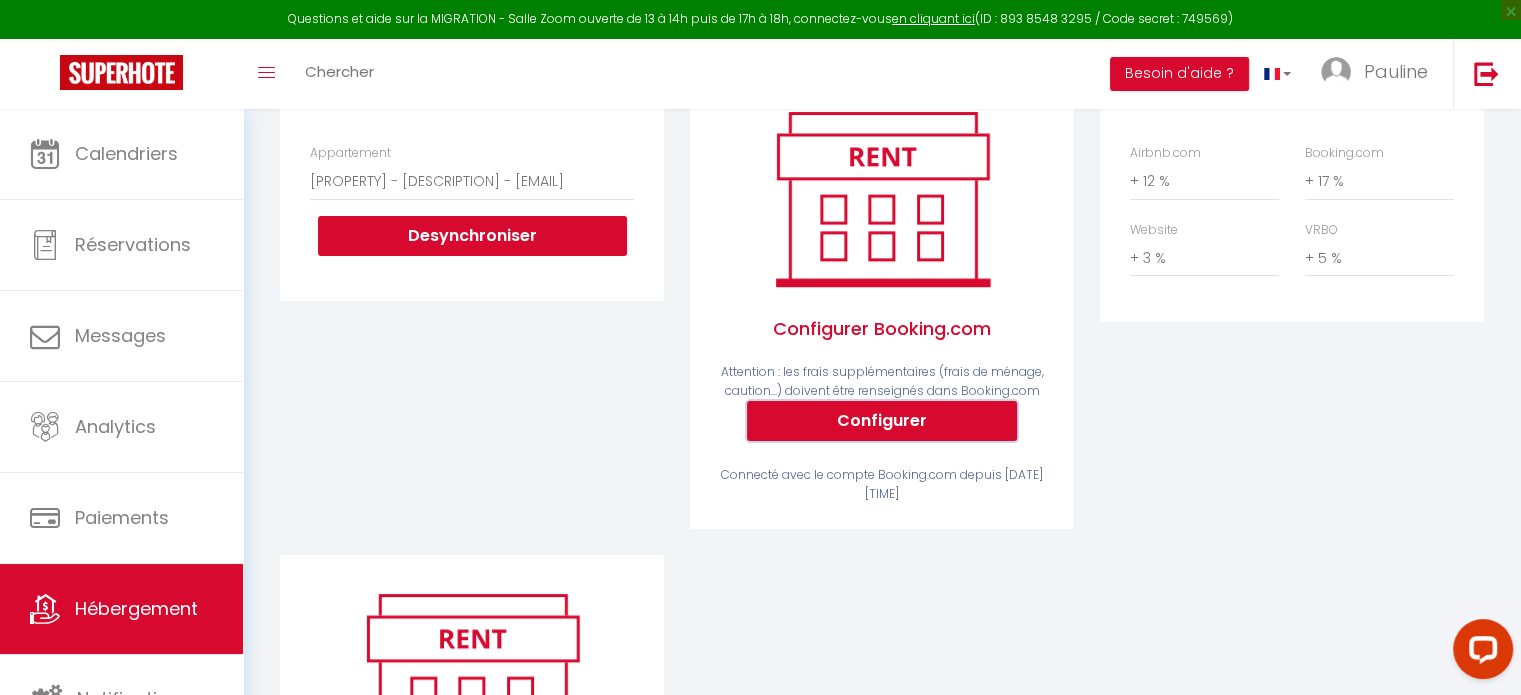 click on "Configurer" at bounding box center [882, 421] 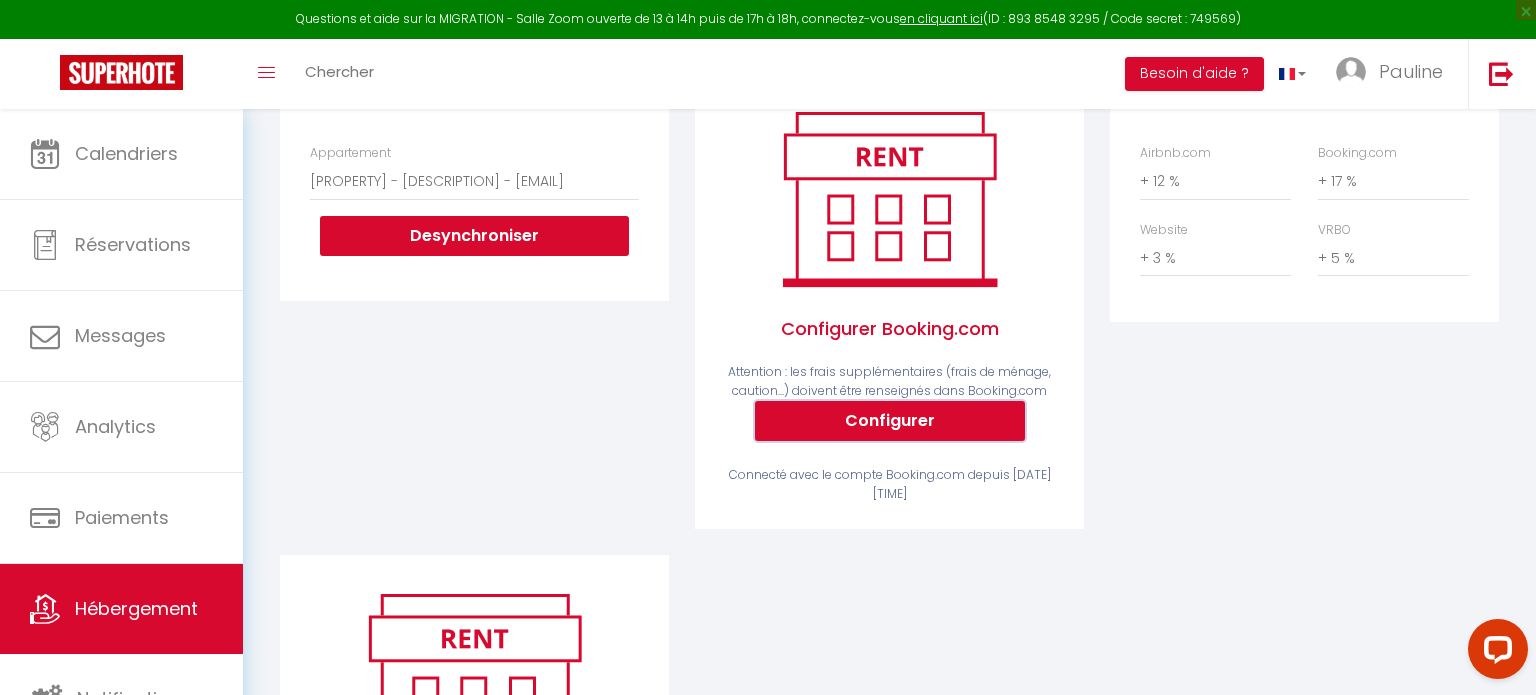 select 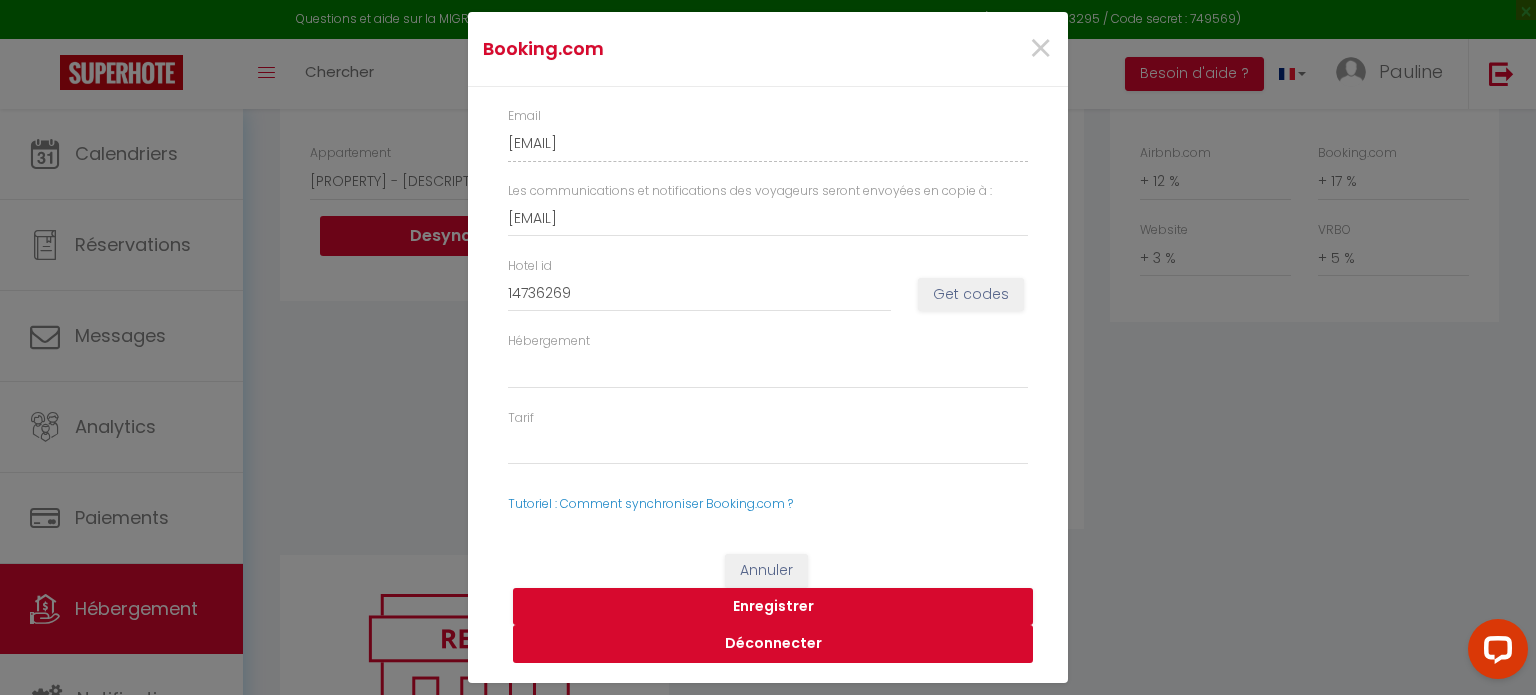 click on "Déconnecter" at bounding box center [773, 644] 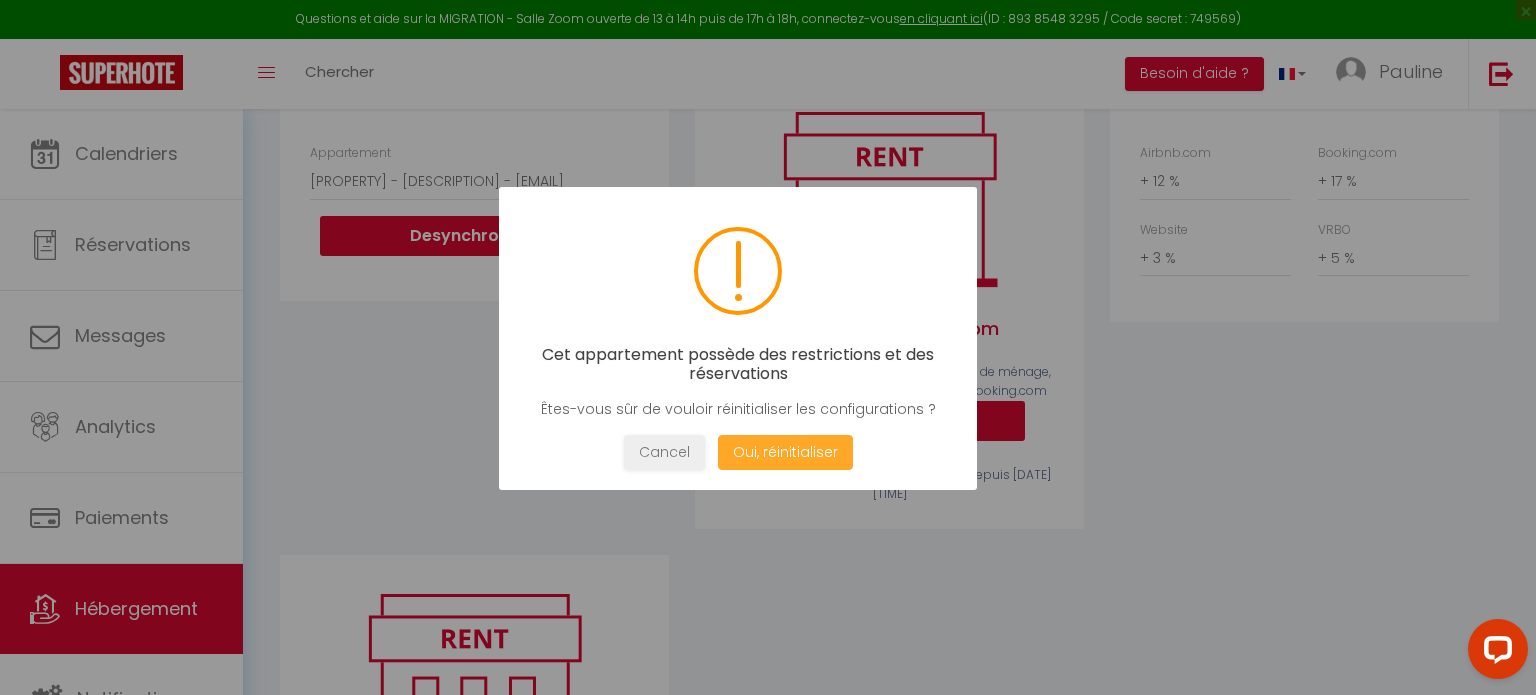 click on "Oui, réinitialiser" at bounding box center [785, 452] 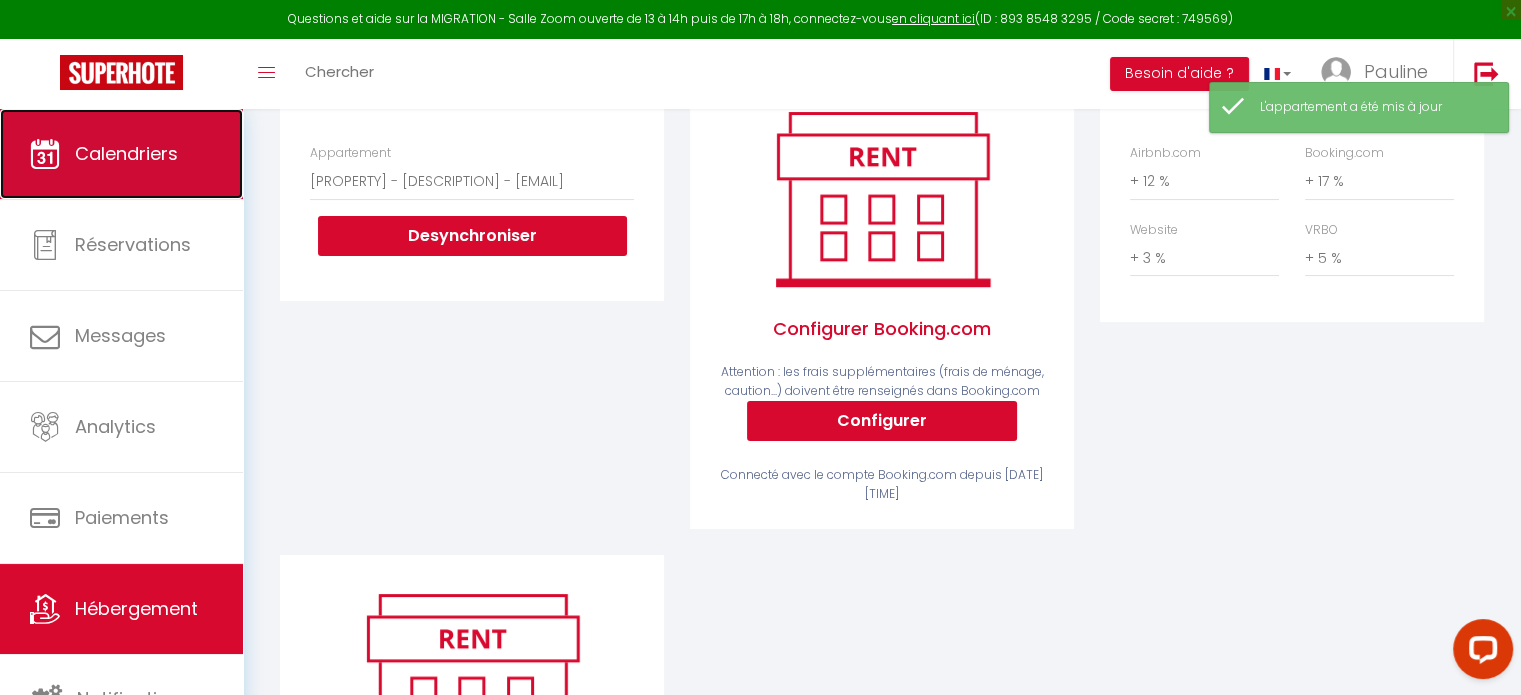 click on "Calendriers" at bounding box center [126, 153] 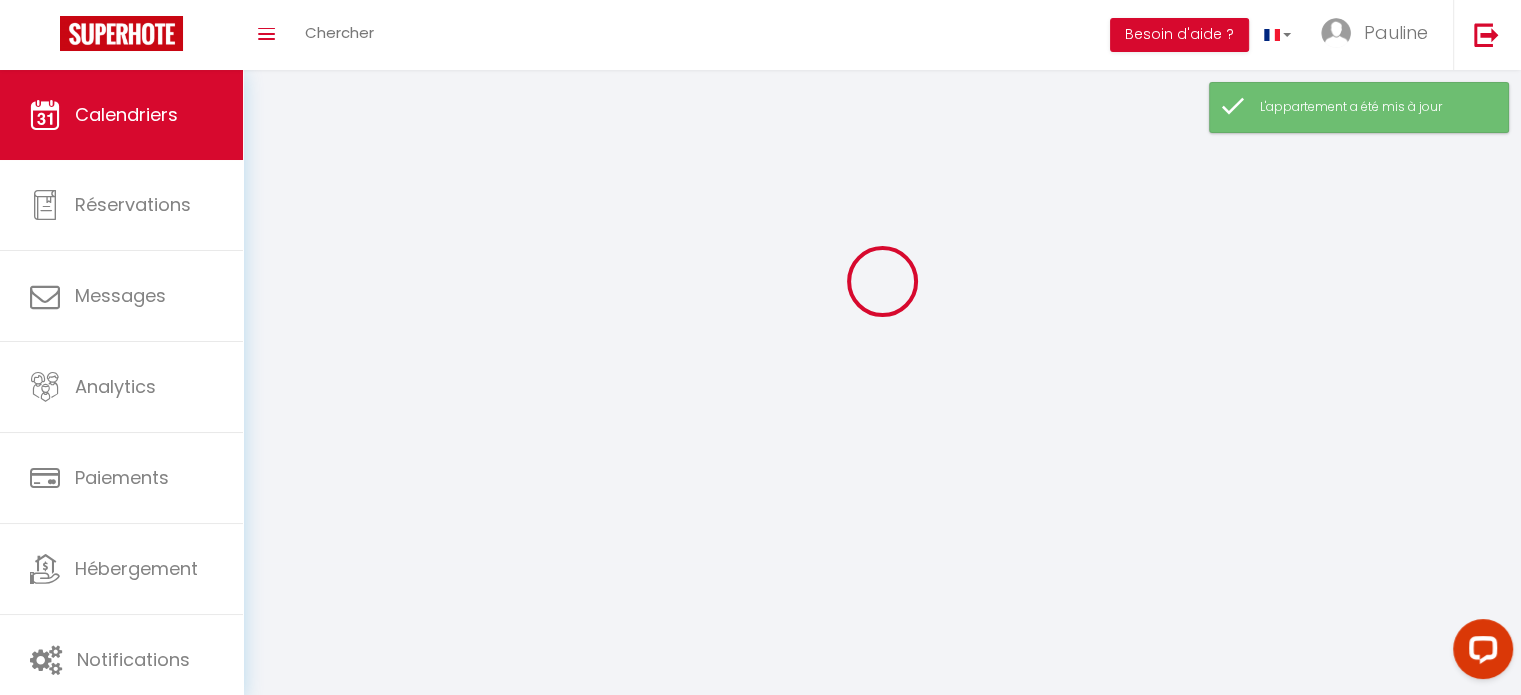 scroll, scrollTop: 0, scrollLeft: 0, axis: both 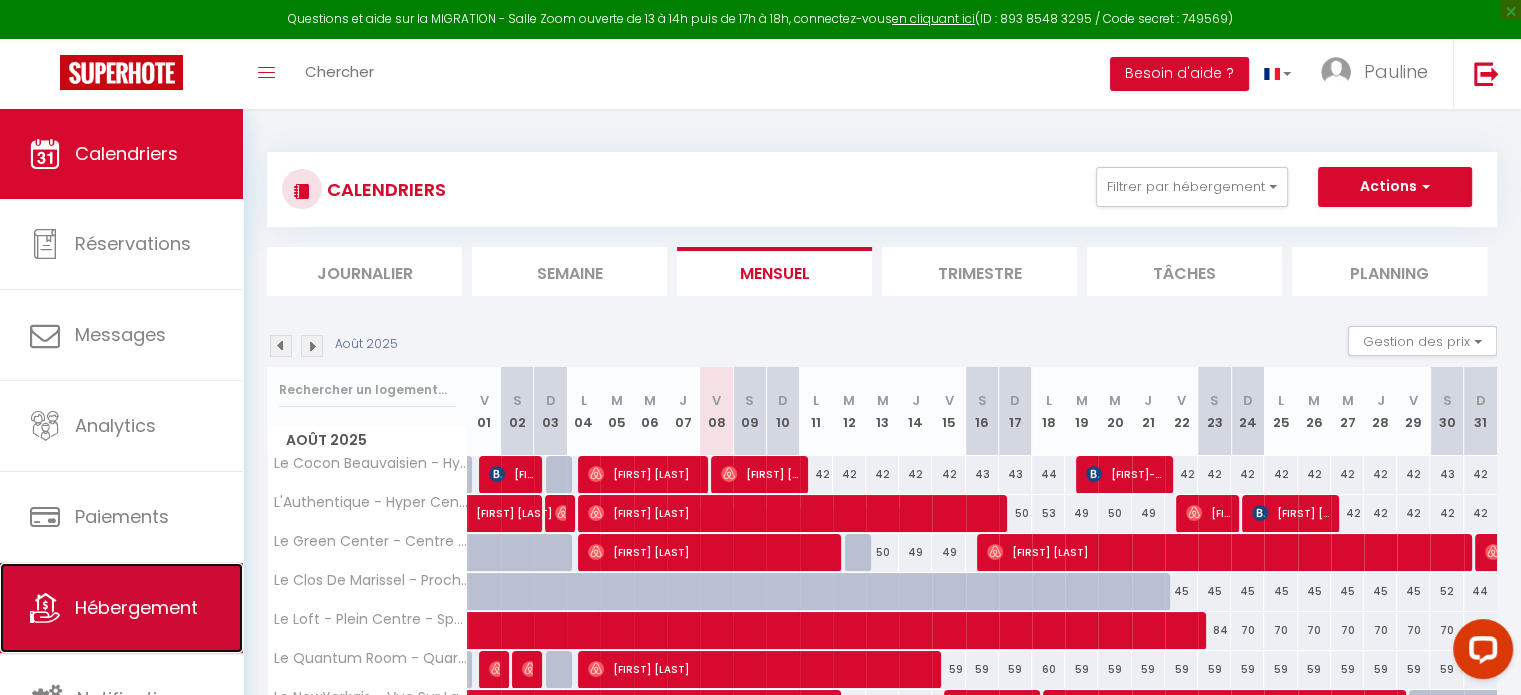 click on "Hébergement" at bounding box center (136, 607) 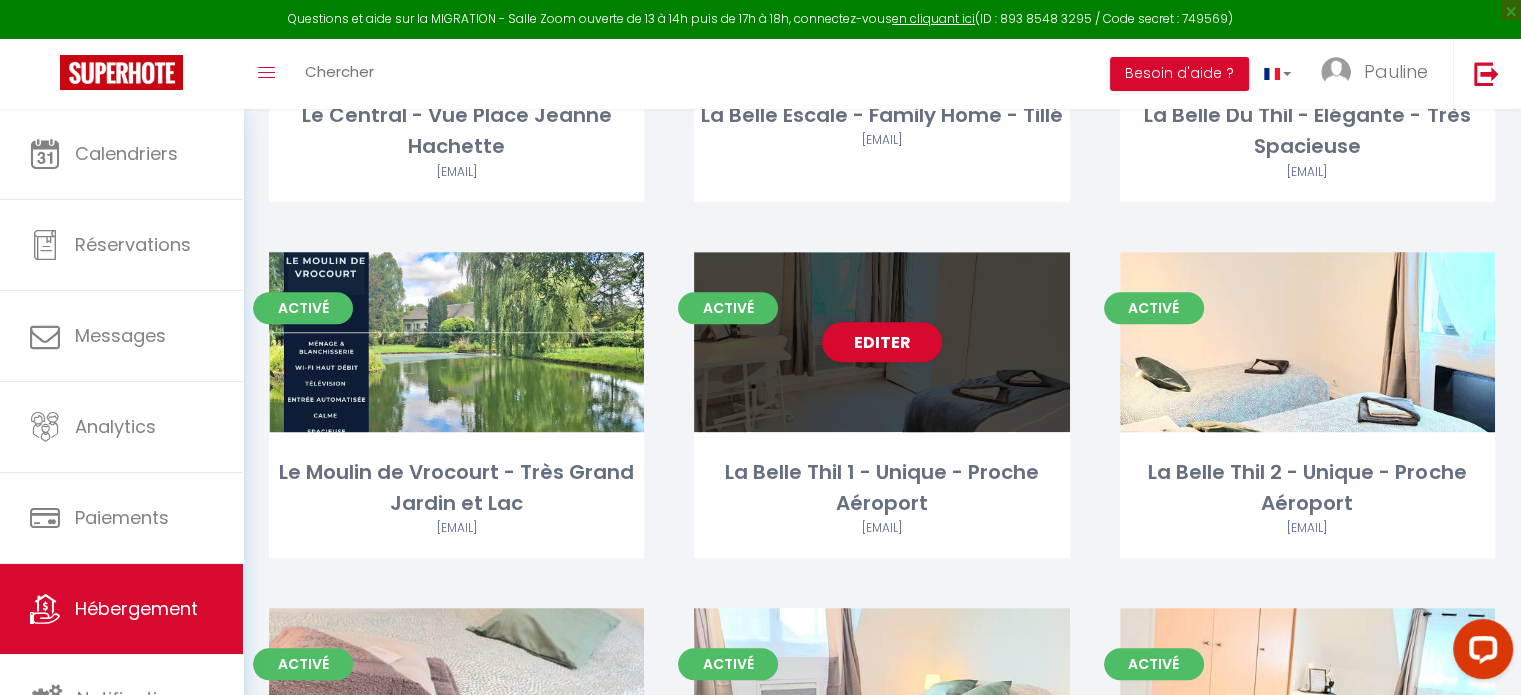 scroll, scrollTop: 1440, scrollLeft: 0, axis: vertical 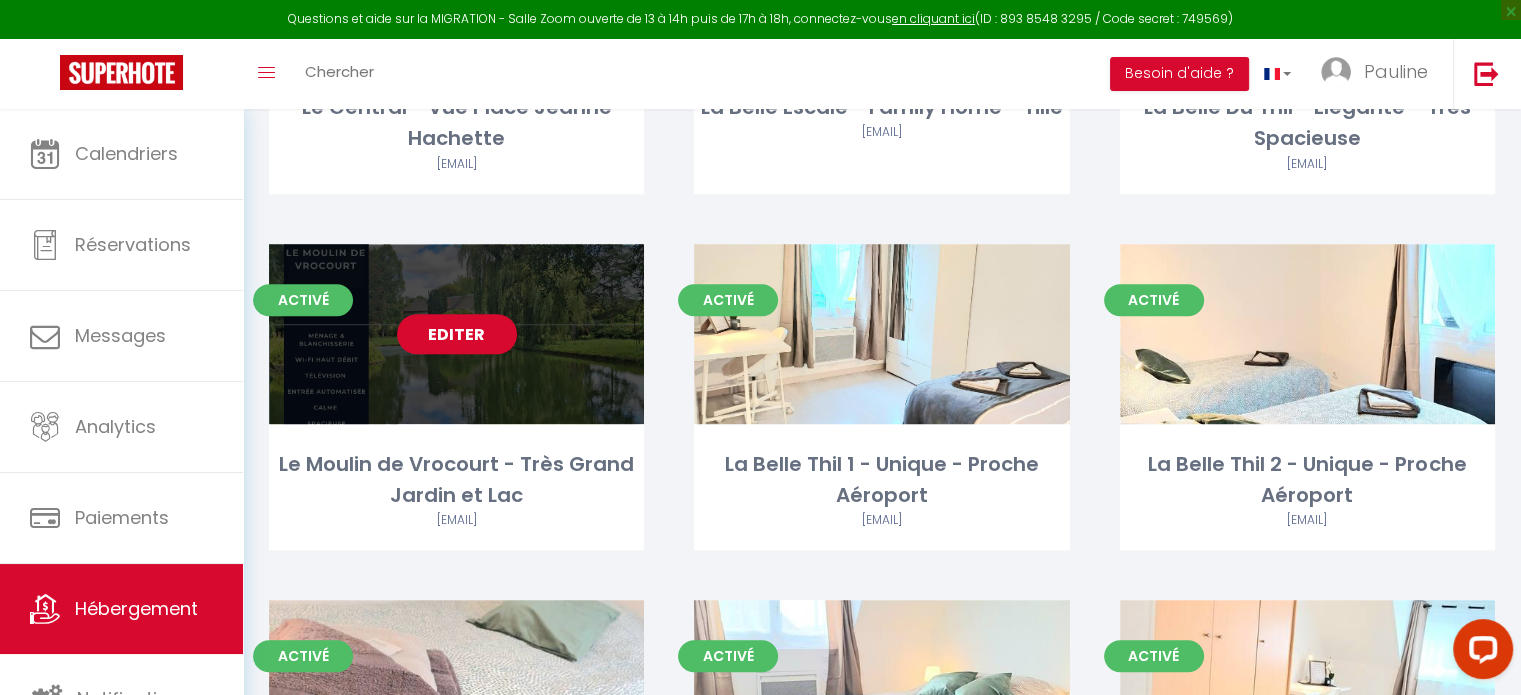 click on "Editer" at bounding box center (457, 334) 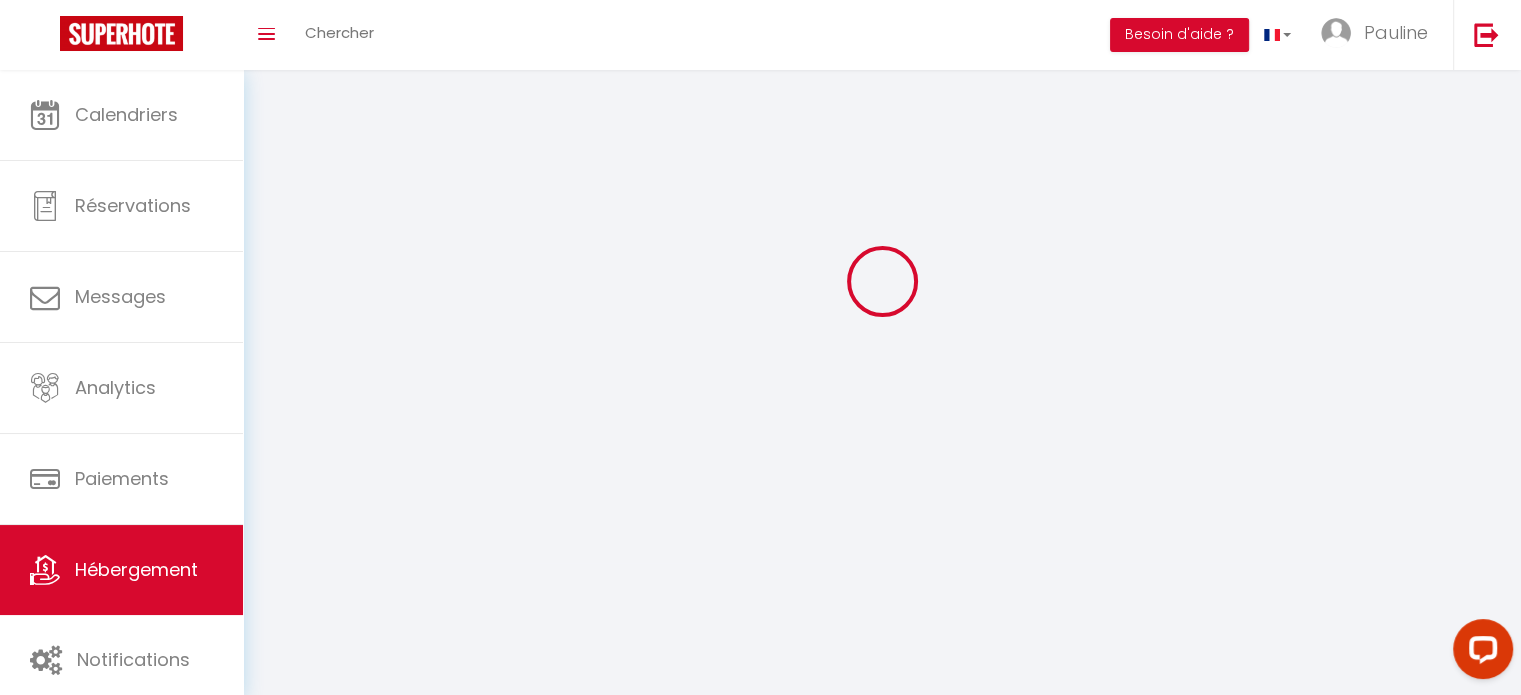 scroll, scrollTop: 0, scrollLeft: 0, axis: both 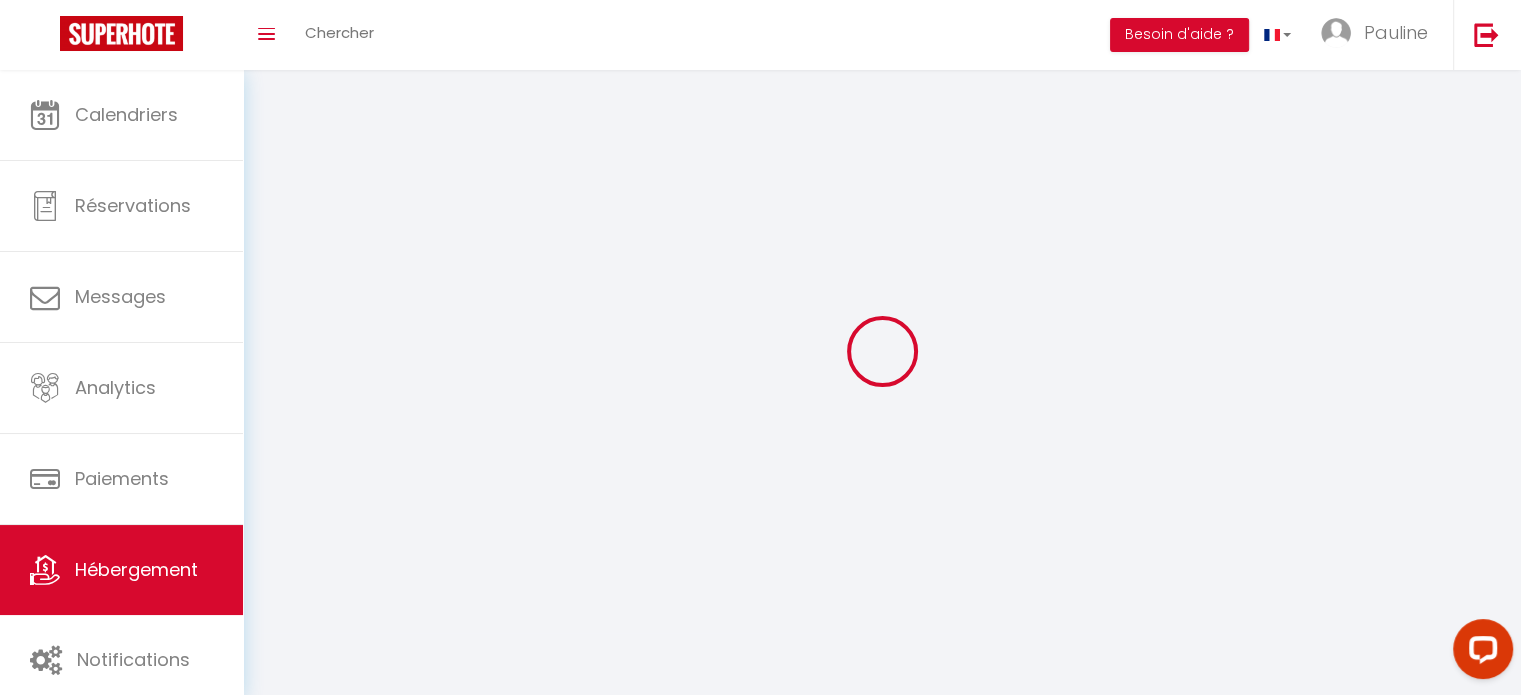 select 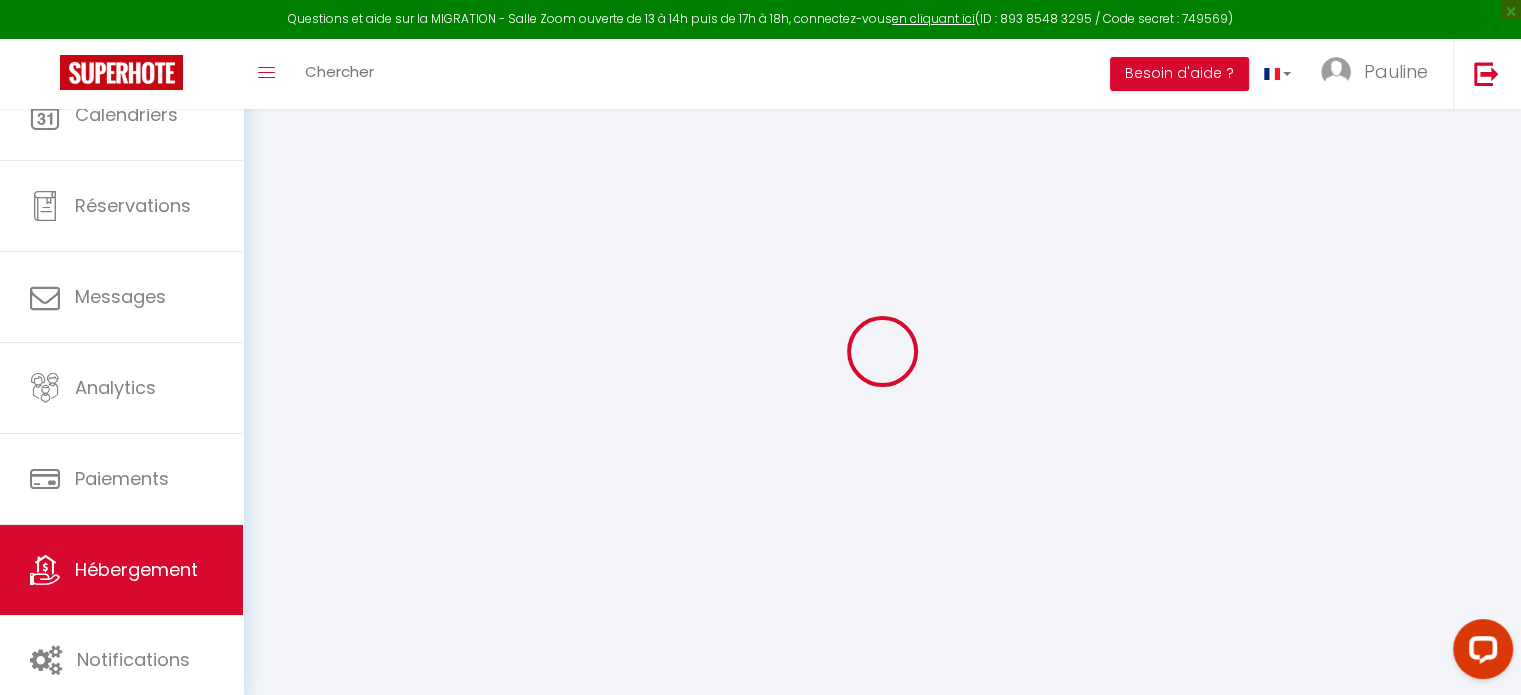 select 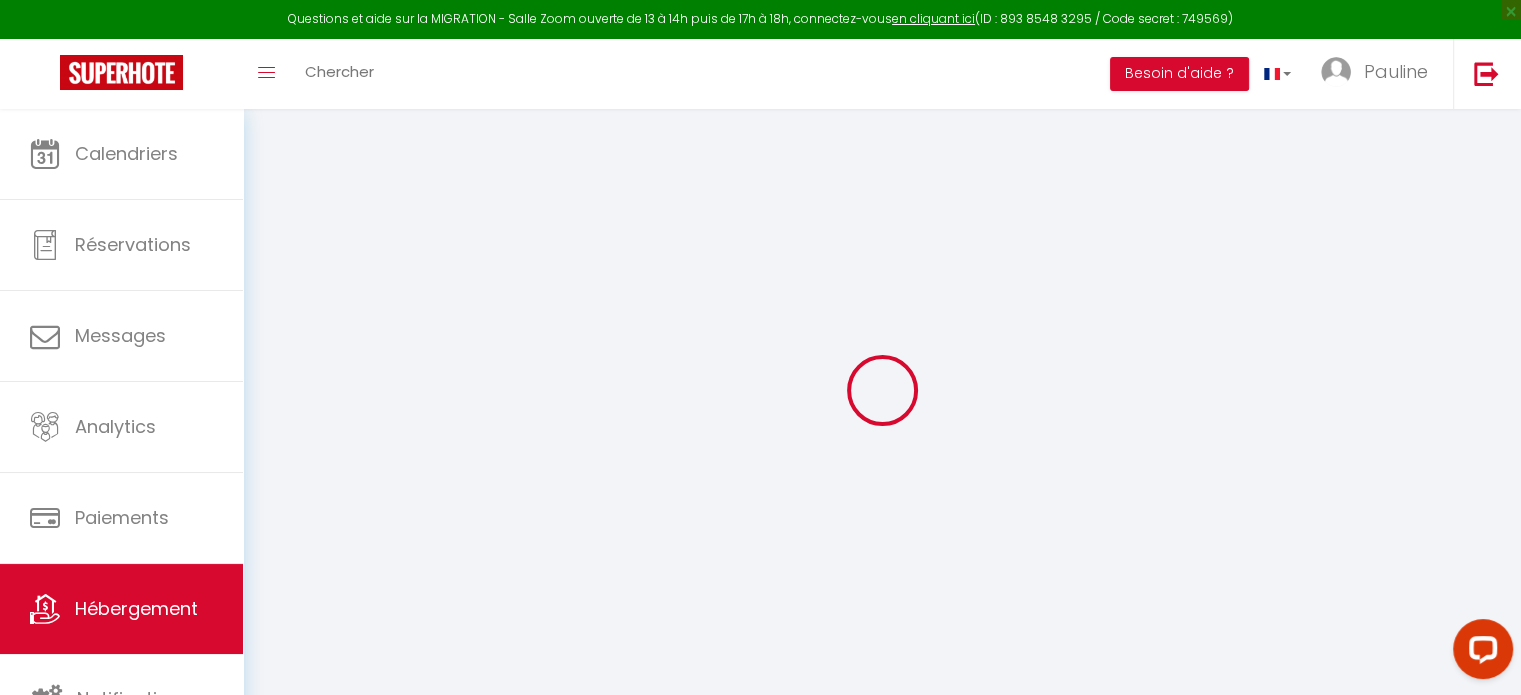 select 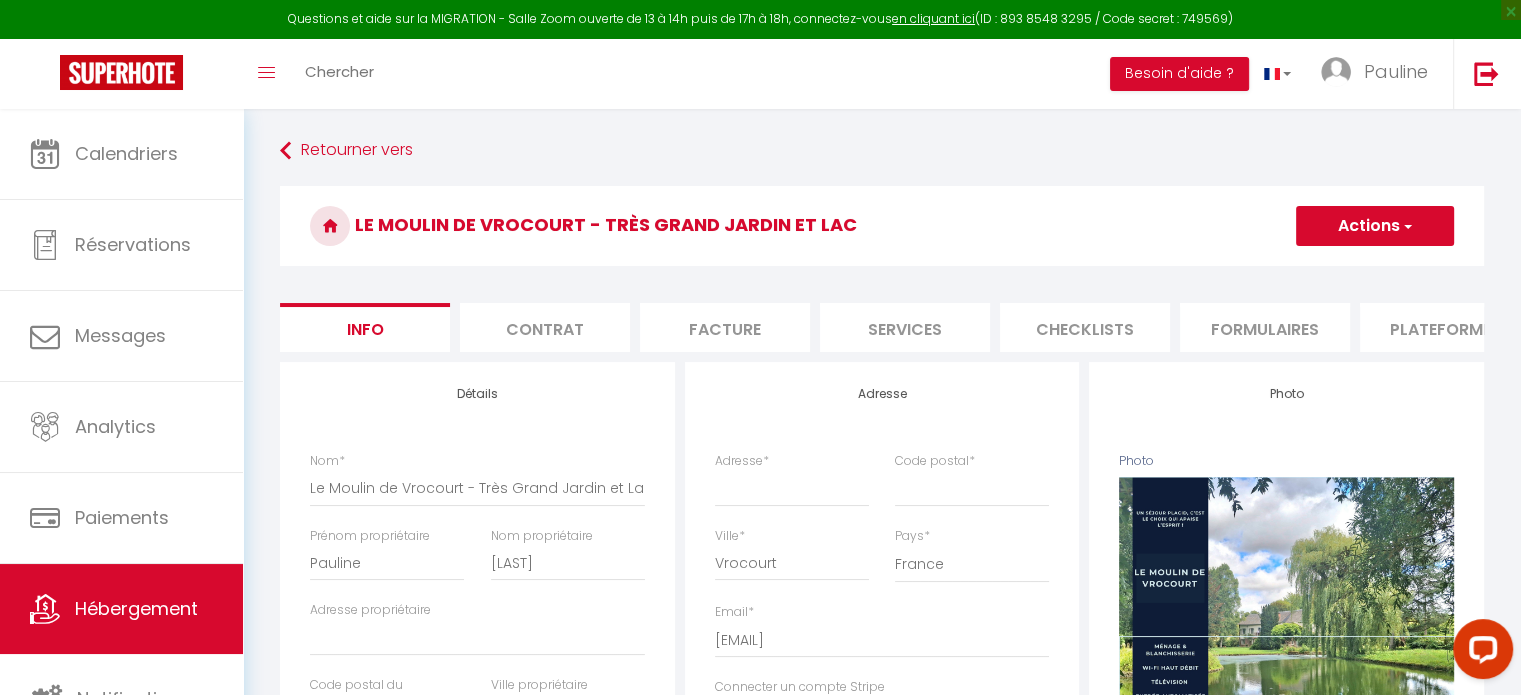 select 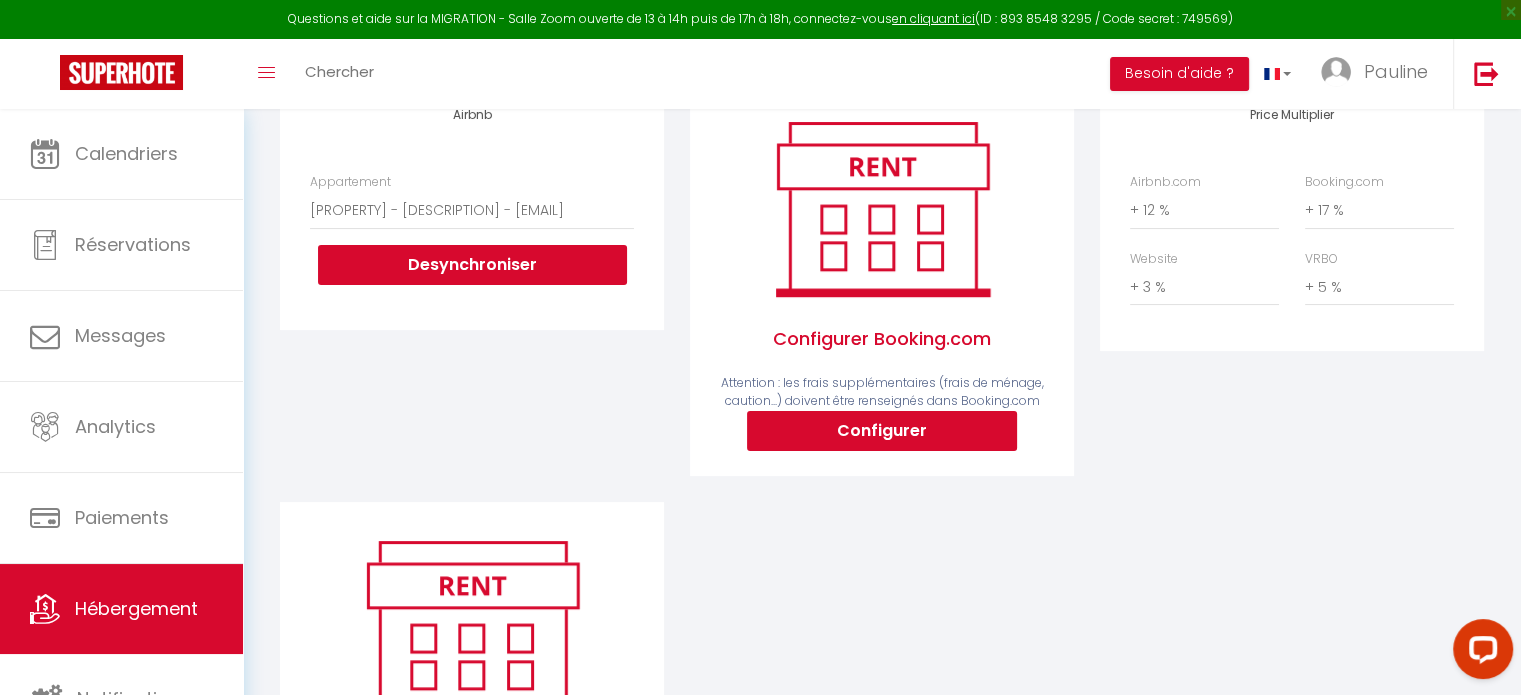 scroll, scrollTop: 280, scrollLeft: 0, axis: vertical 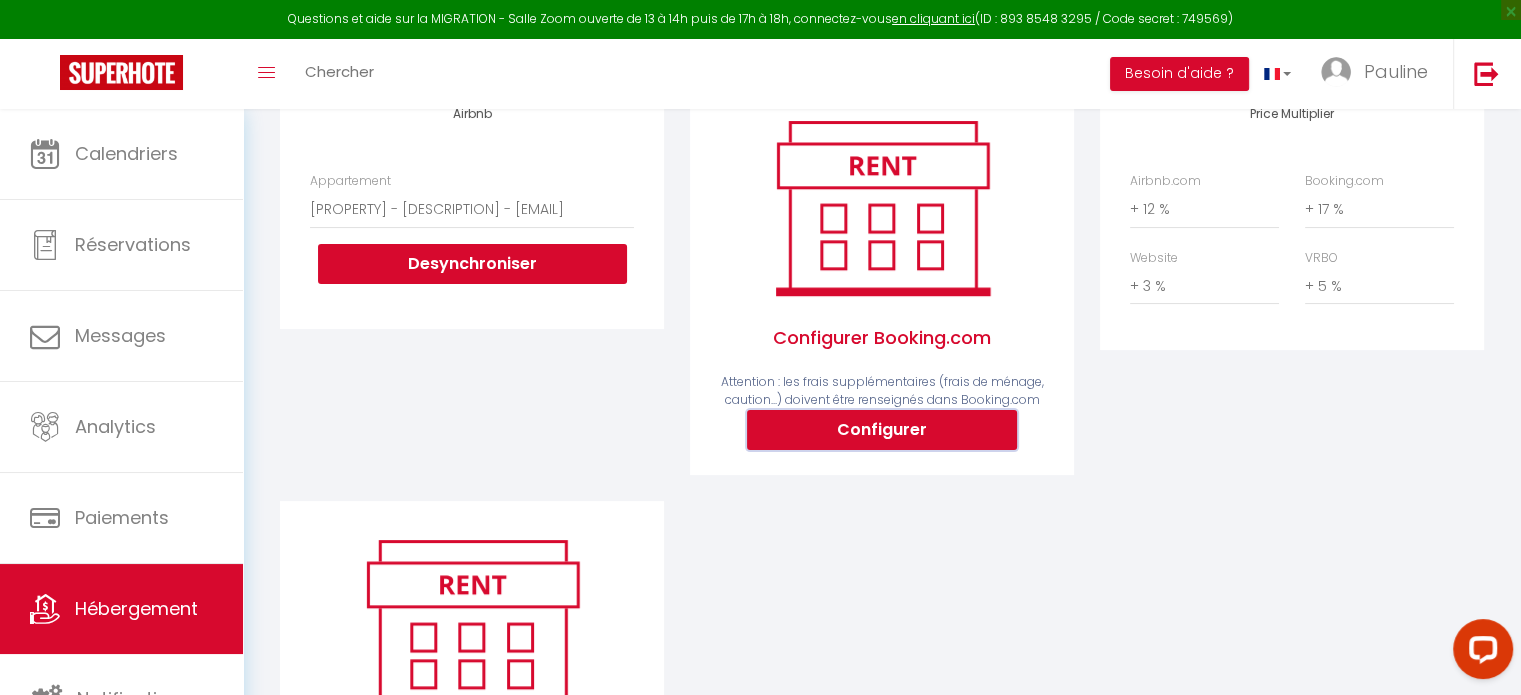 click on "Configurer" at bounding box center [882, 430] 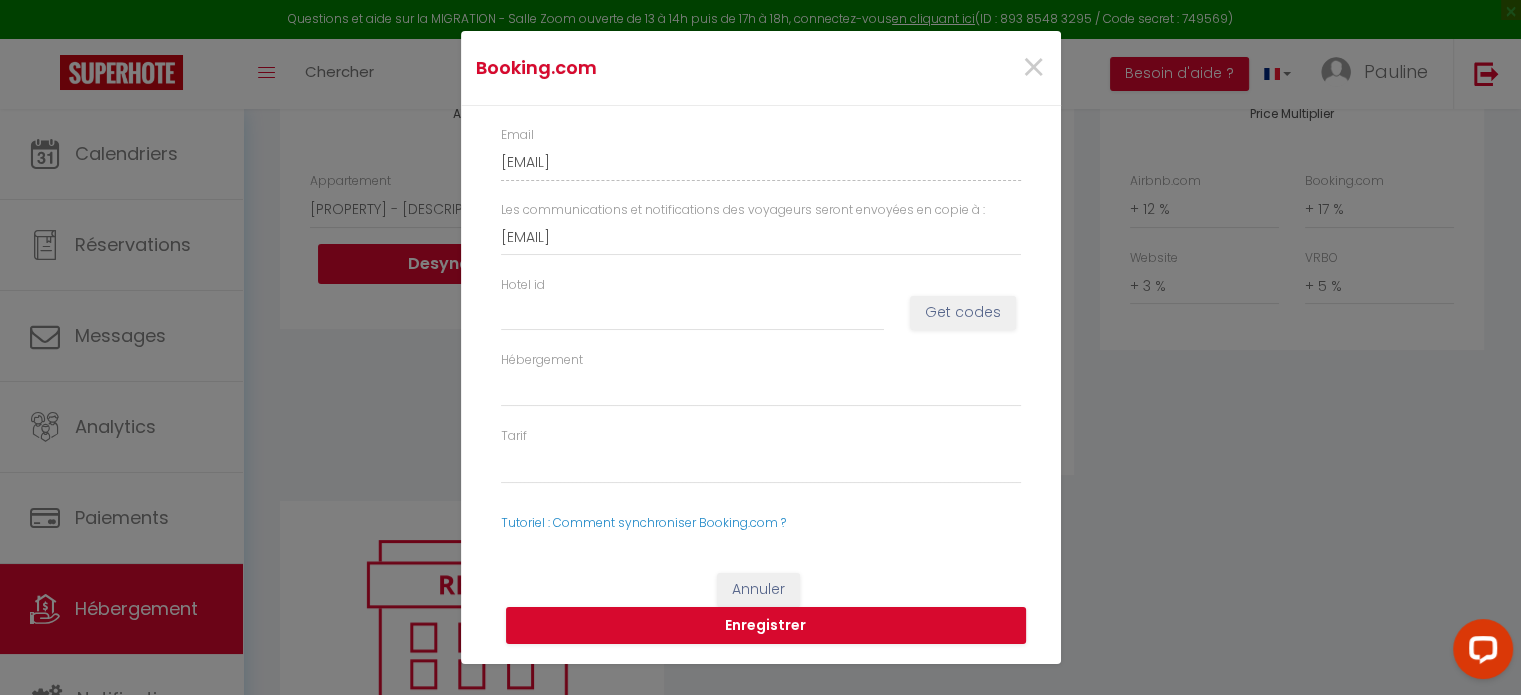 select 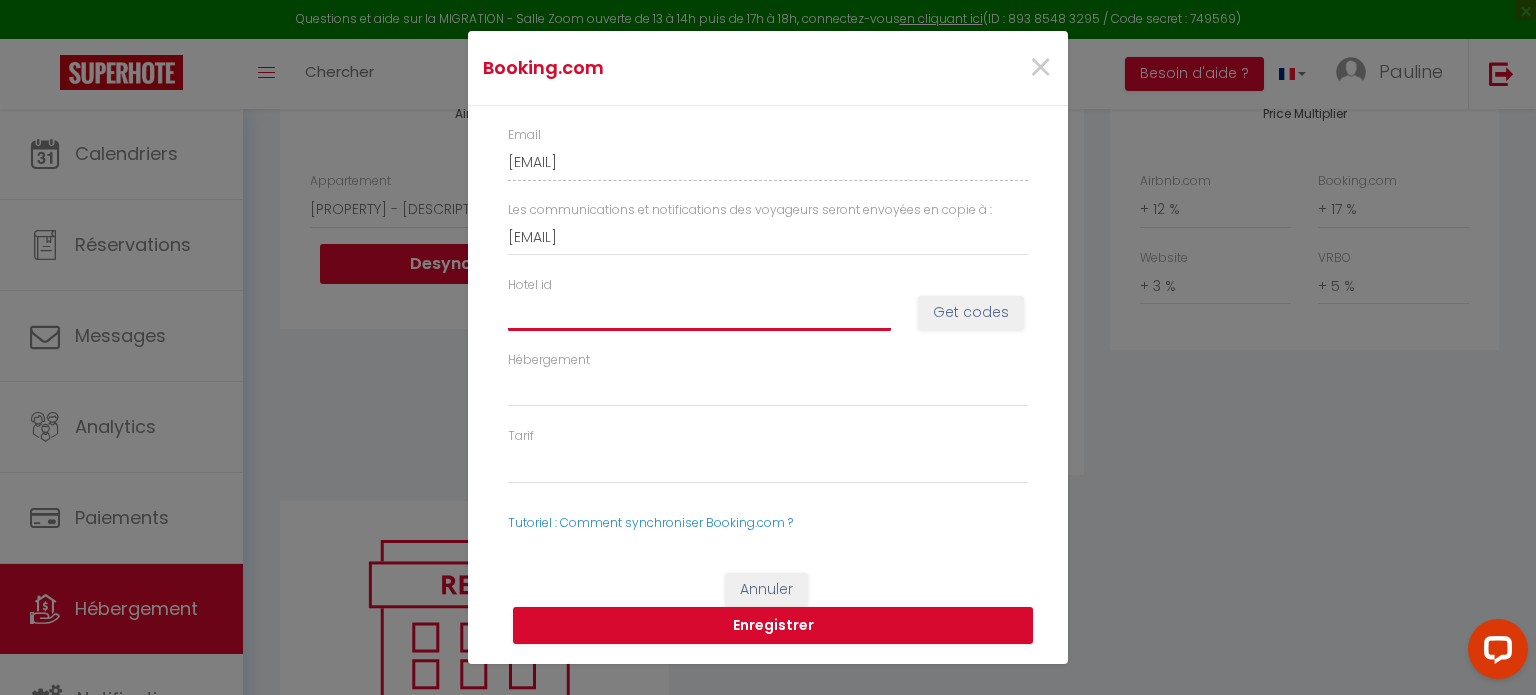 click on "Hotel id" at bounding box center [699, 312] 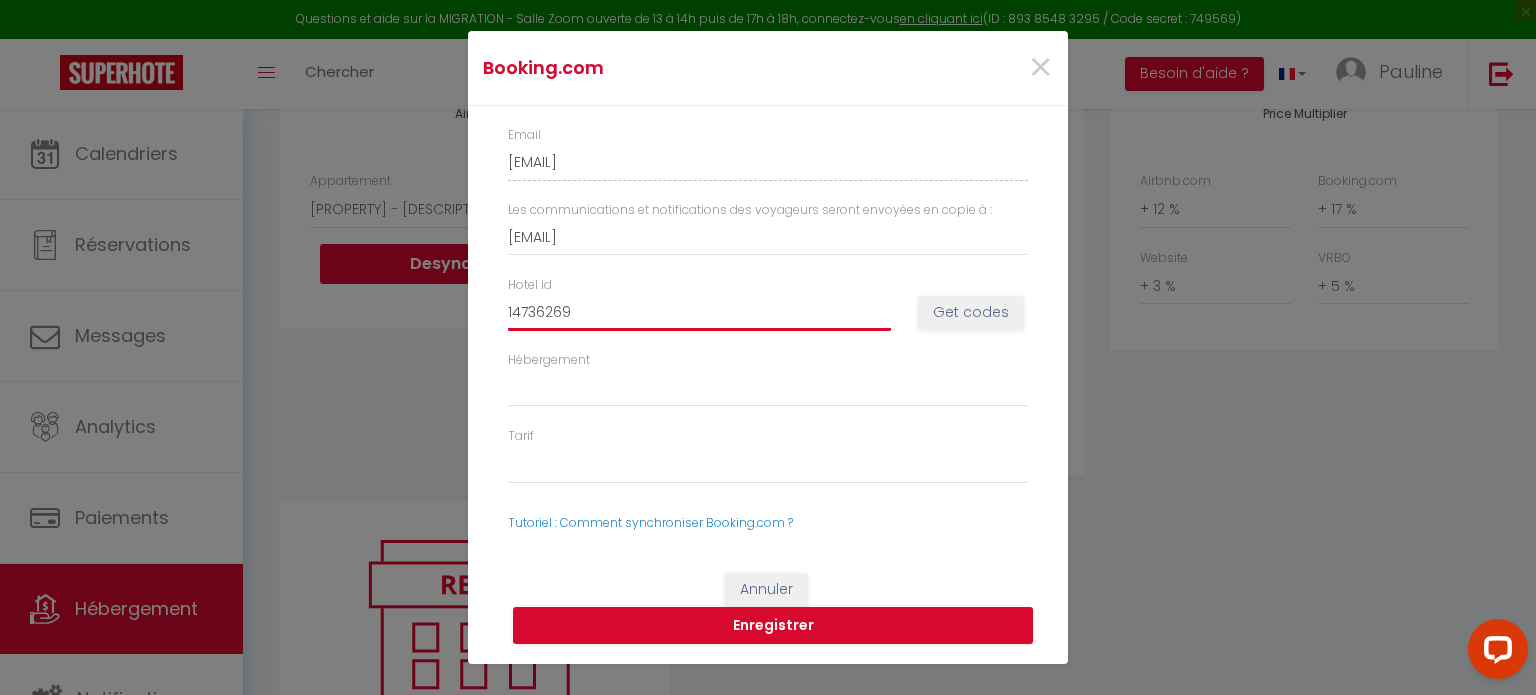 select 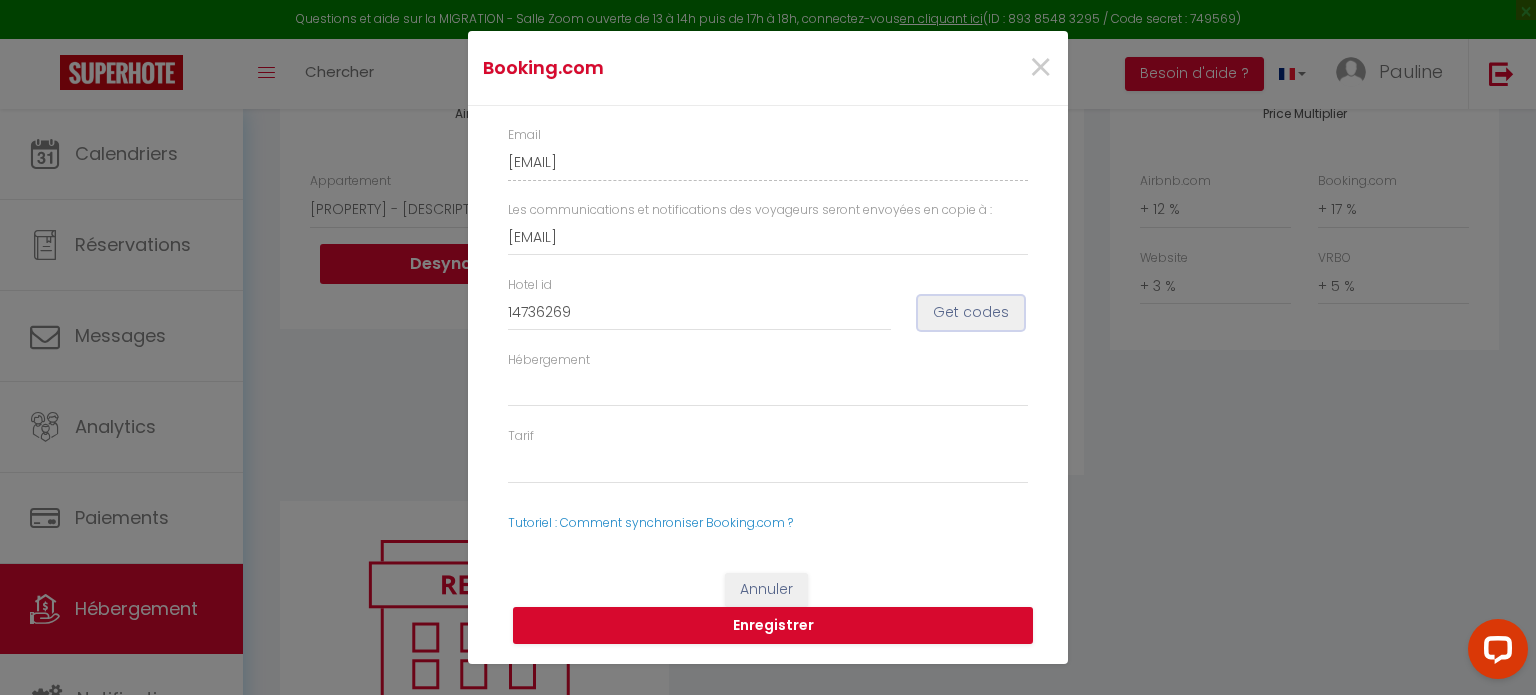 click on "Get codes" at bounding box center (971, 313) 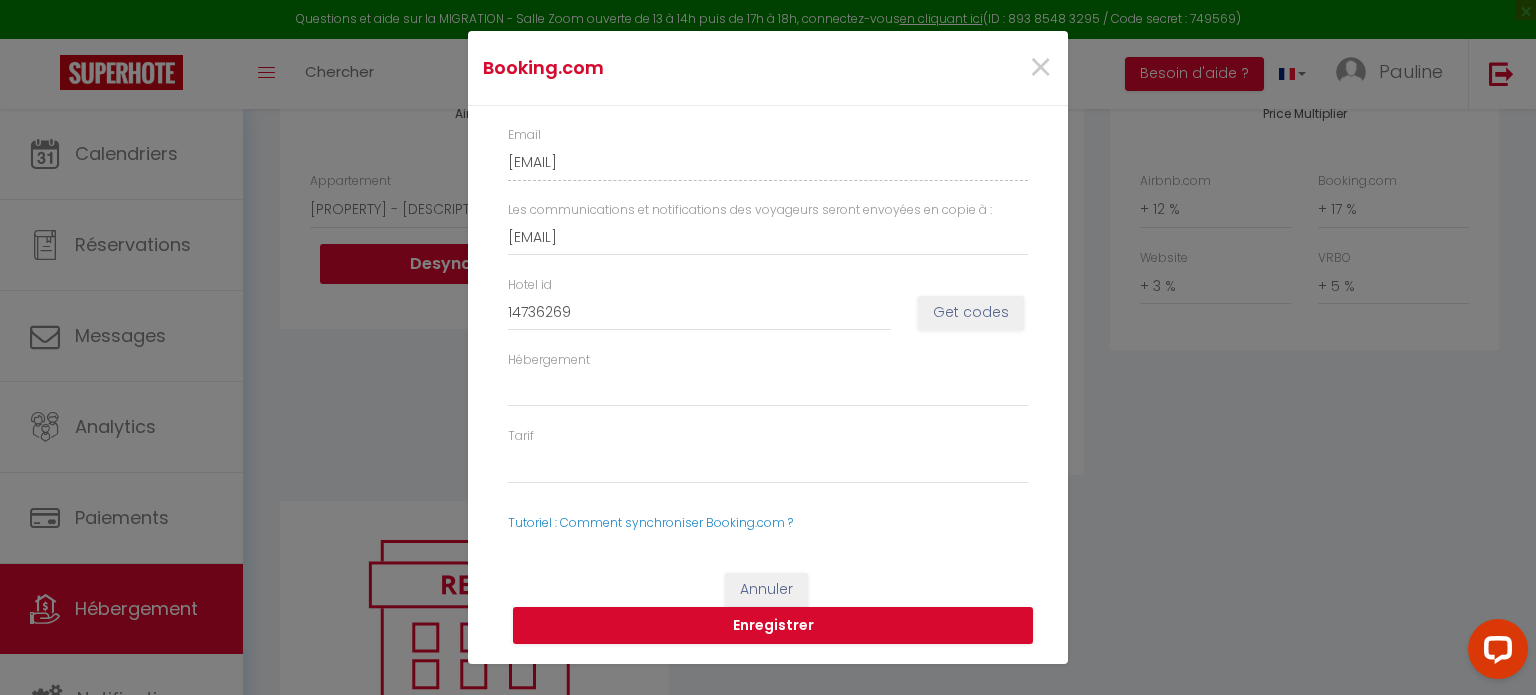 select 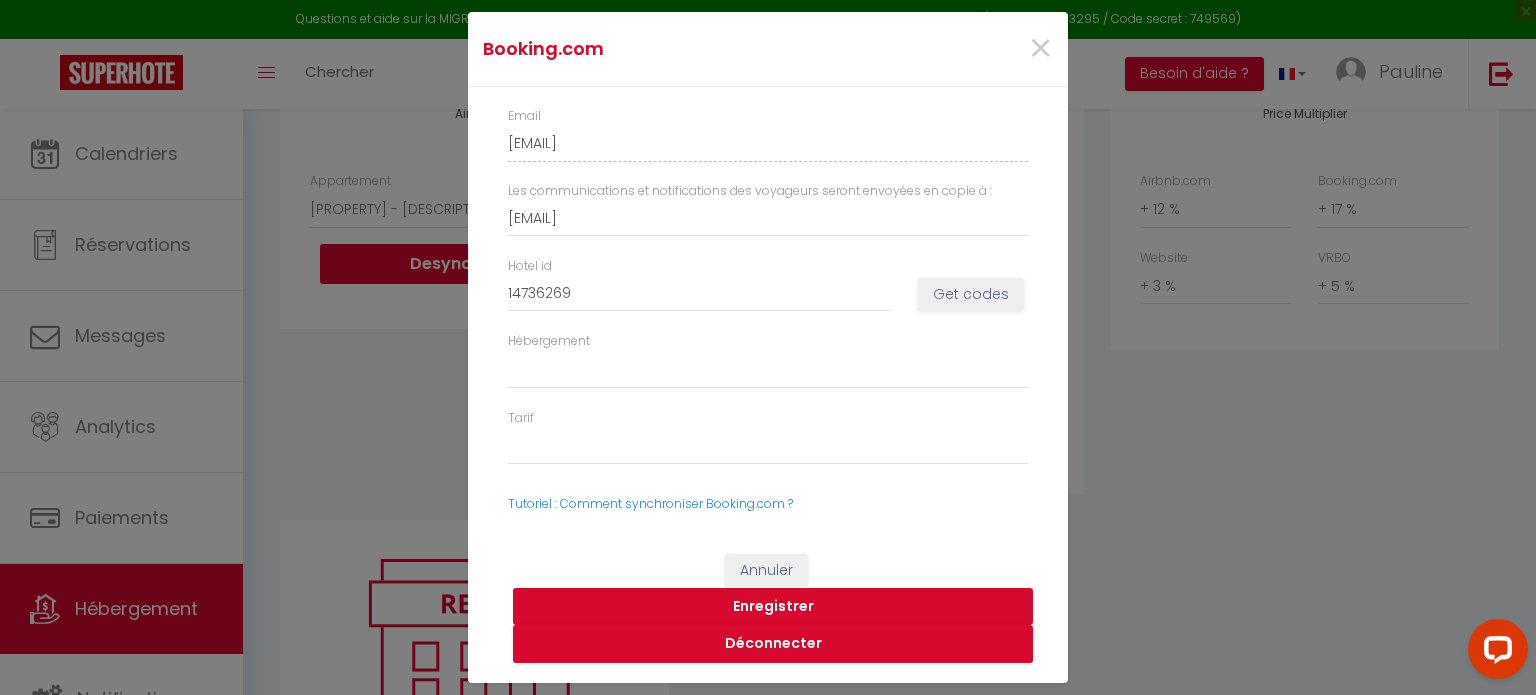 click on "Enregistrer" at bounding box center [773, 607] 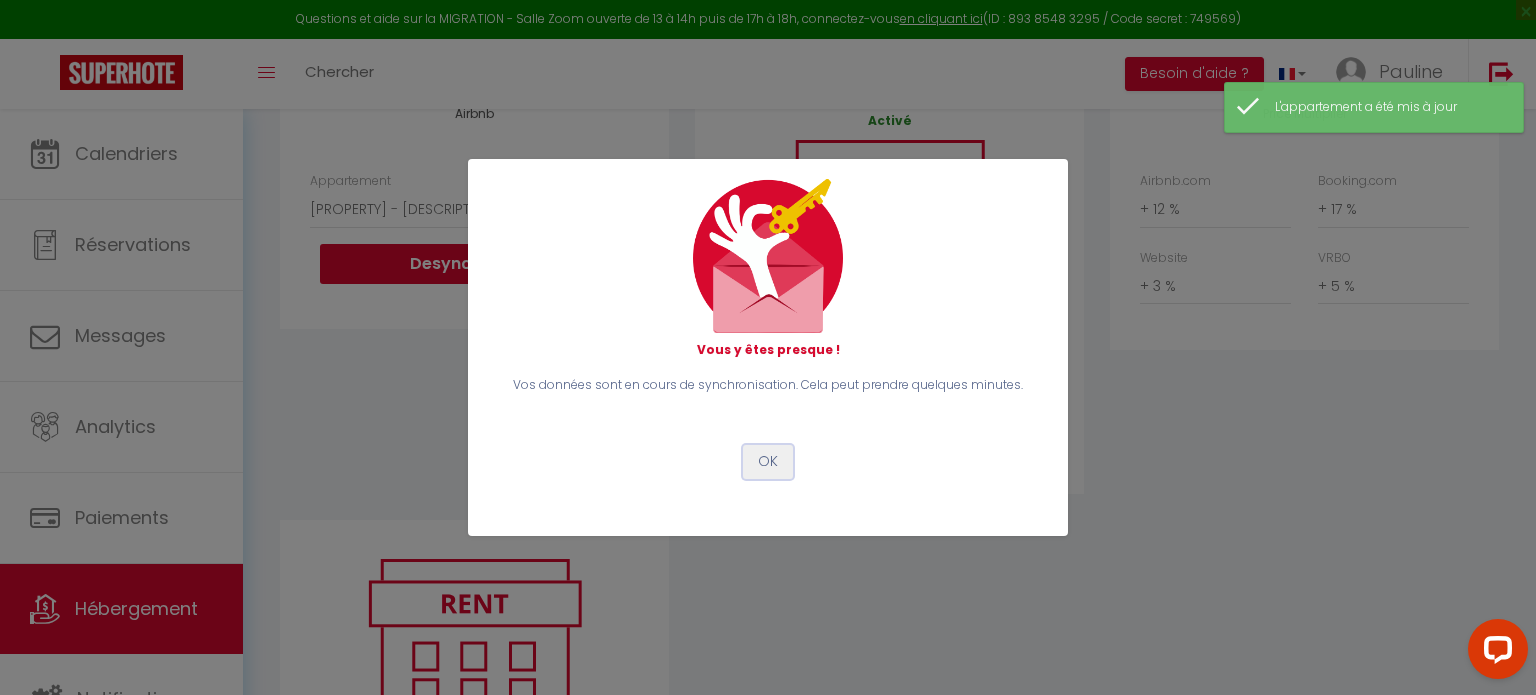 click on "OK" at bounding box center [768, 462] 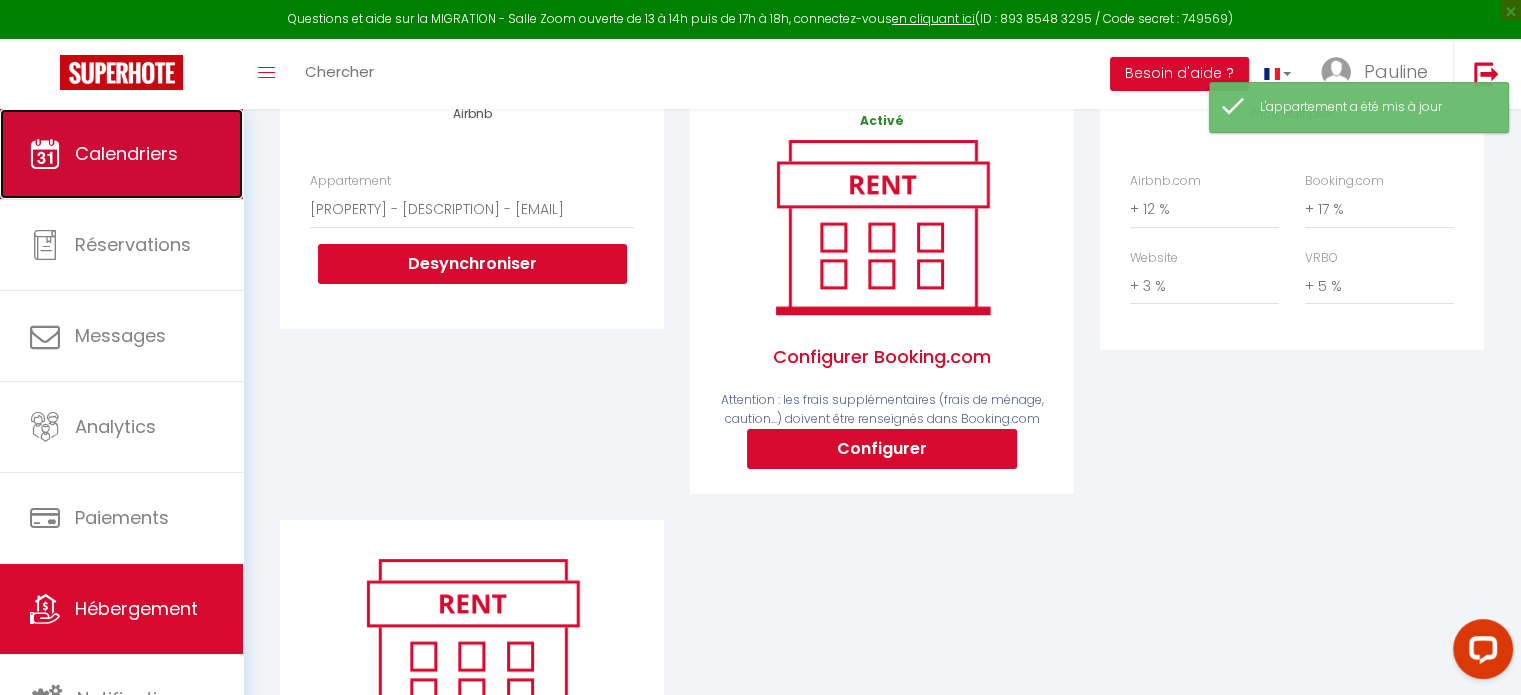 click on "Calendriers" at bounding box center [126, 153] 